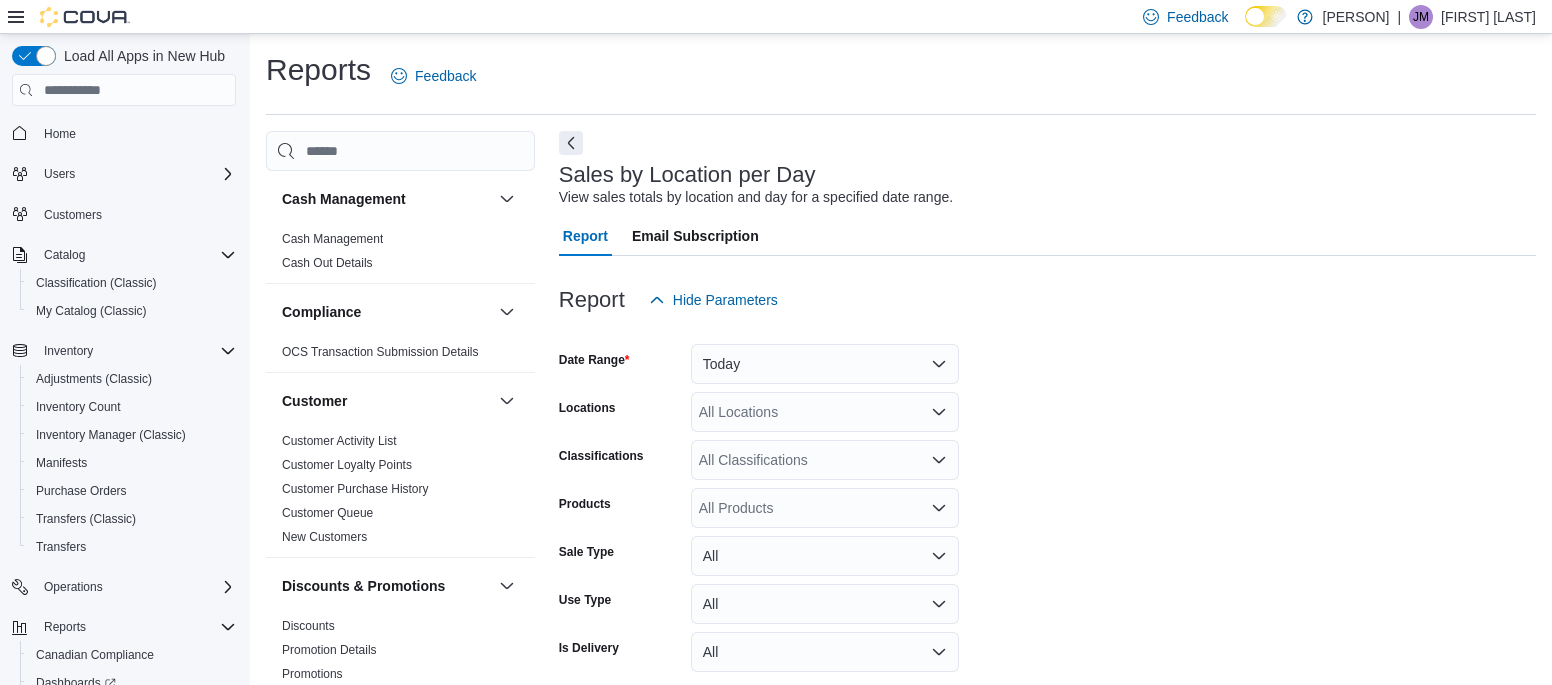 scroll, scrollTop: 655, scrollLeft: 0, axis: vertical 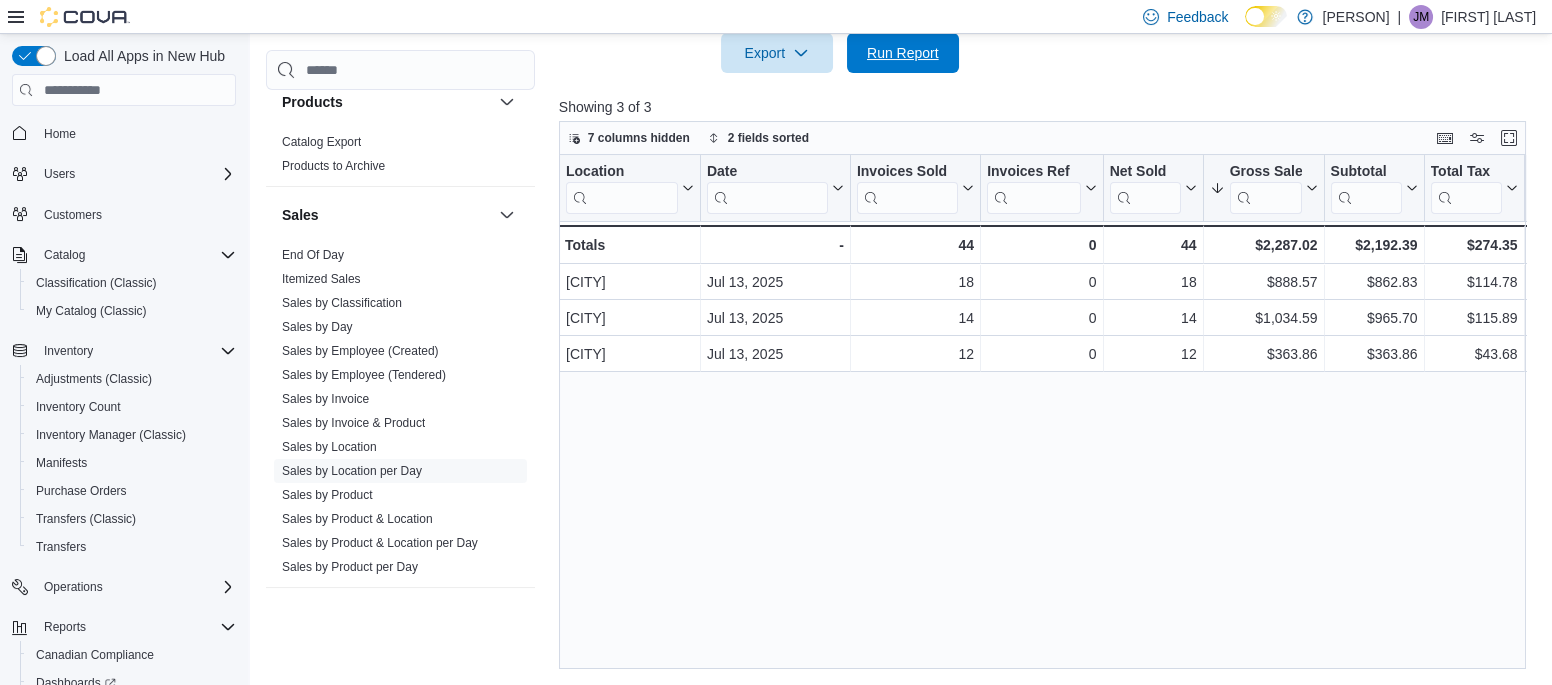 click on "Run Report" at bounding box center [903, 53] 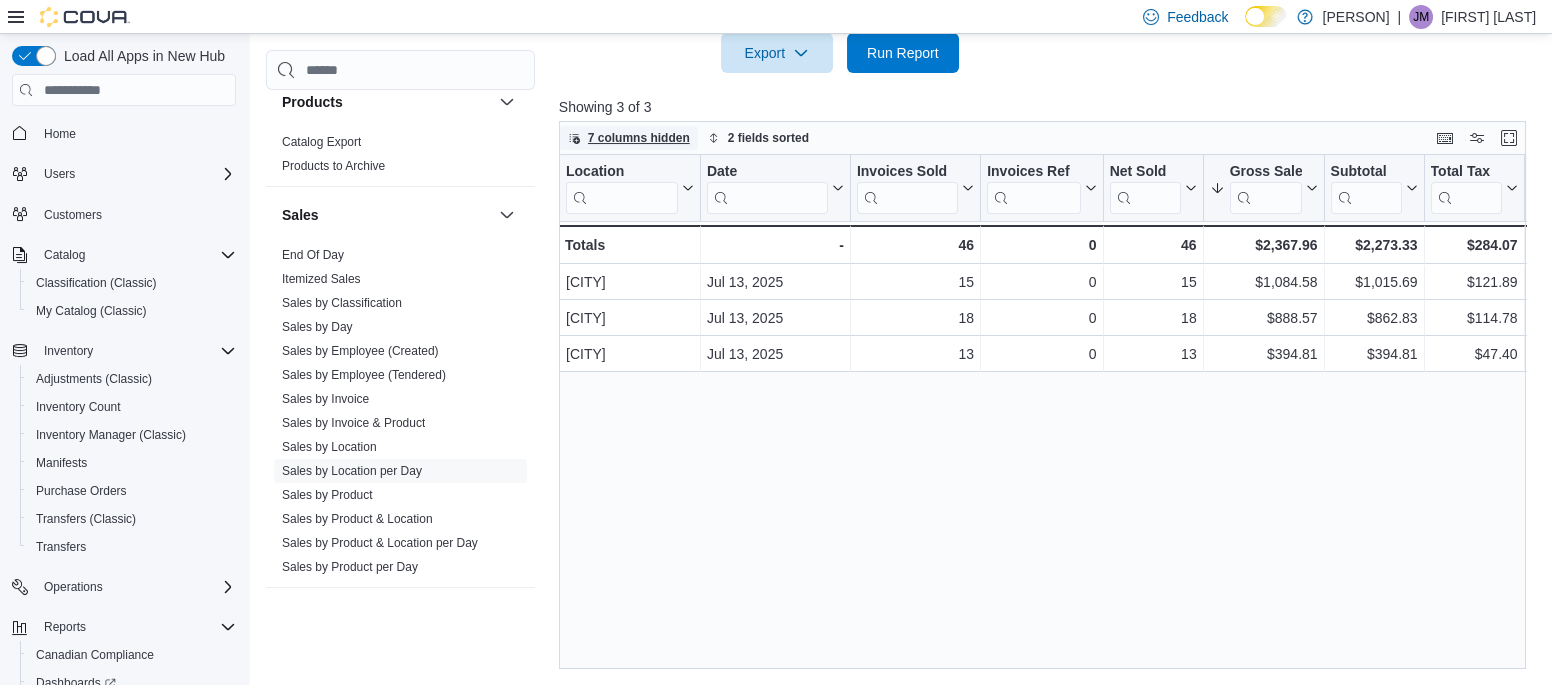 type 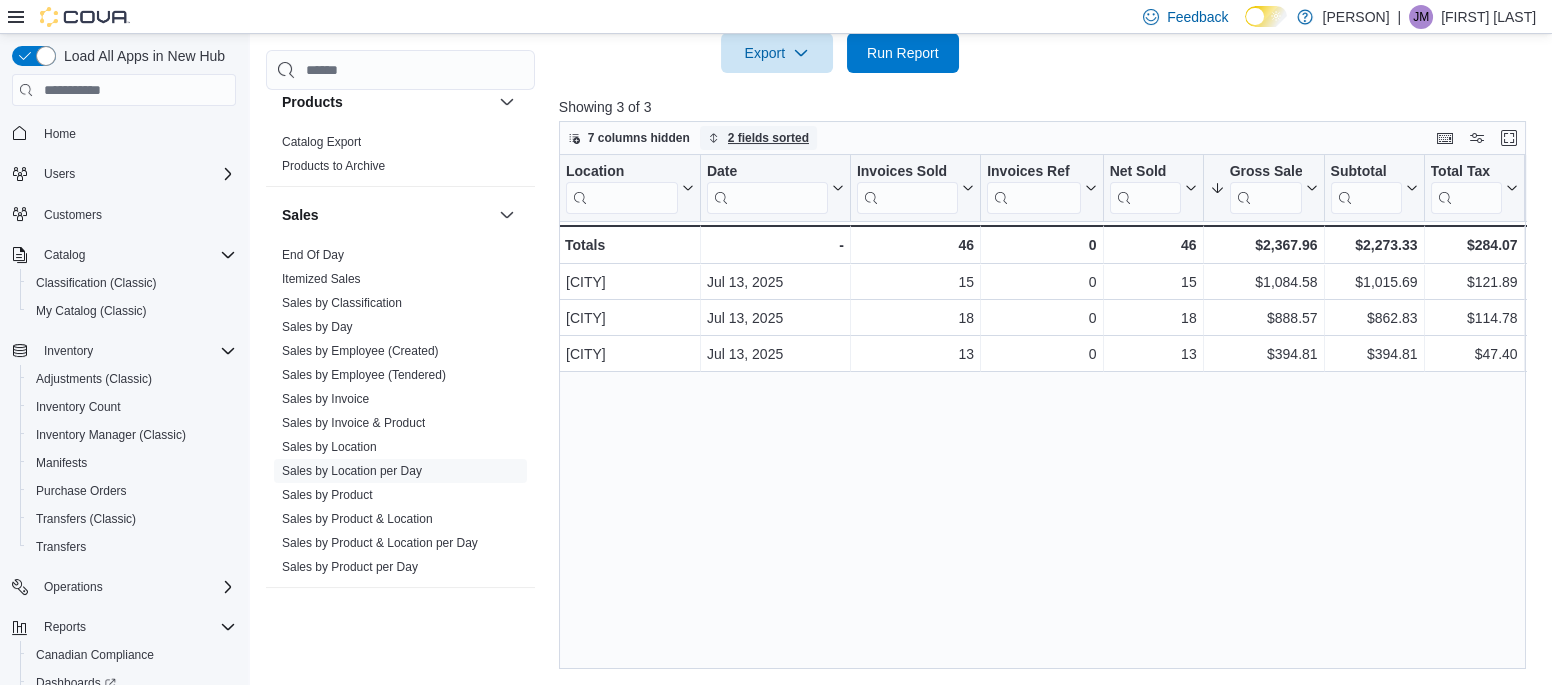 type 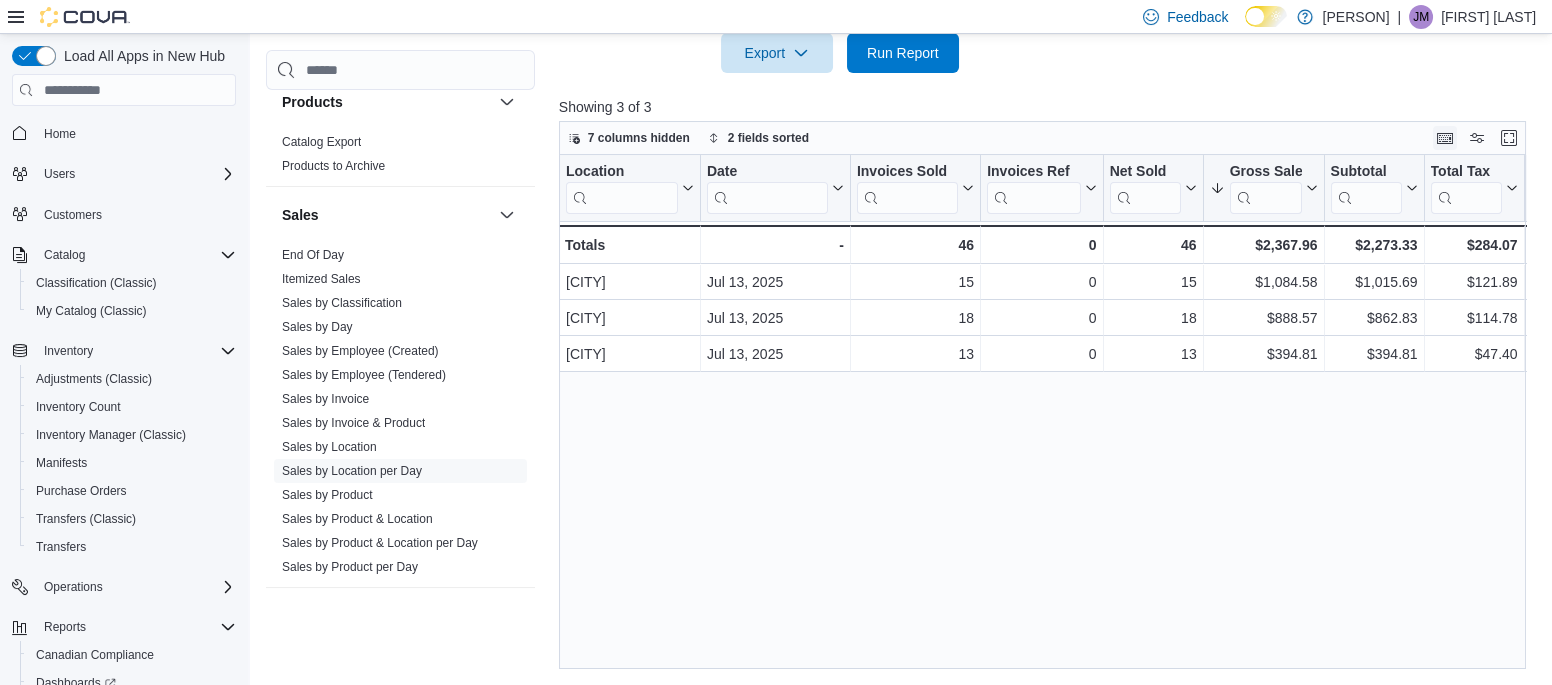 type 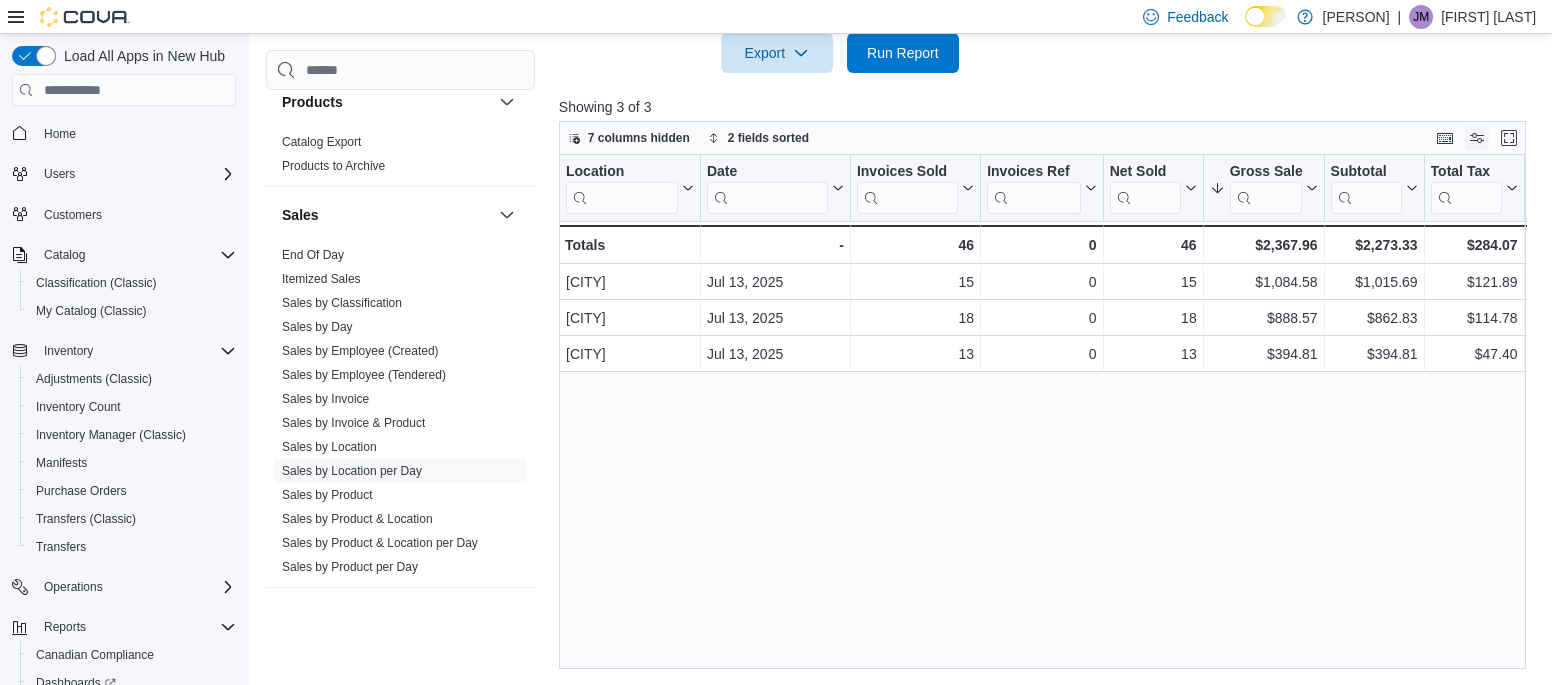 type 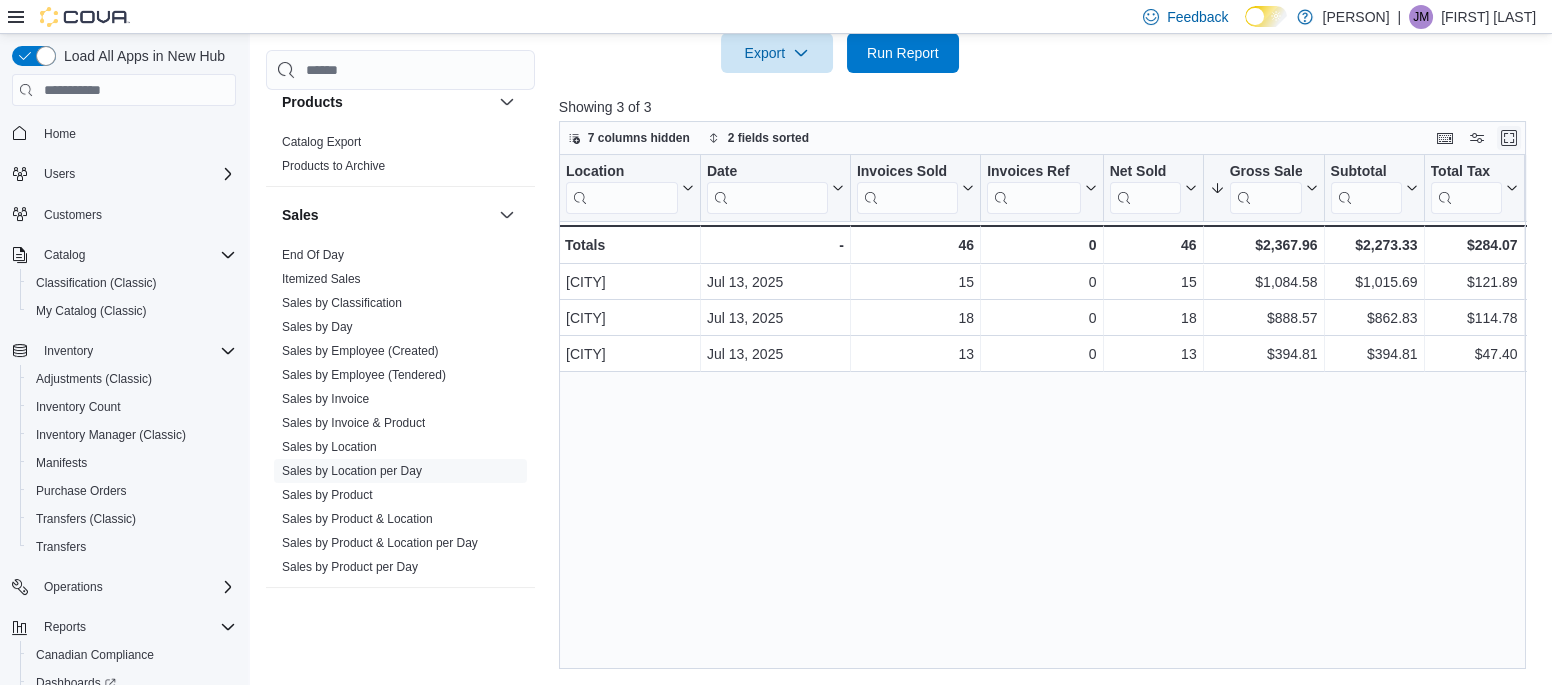 type 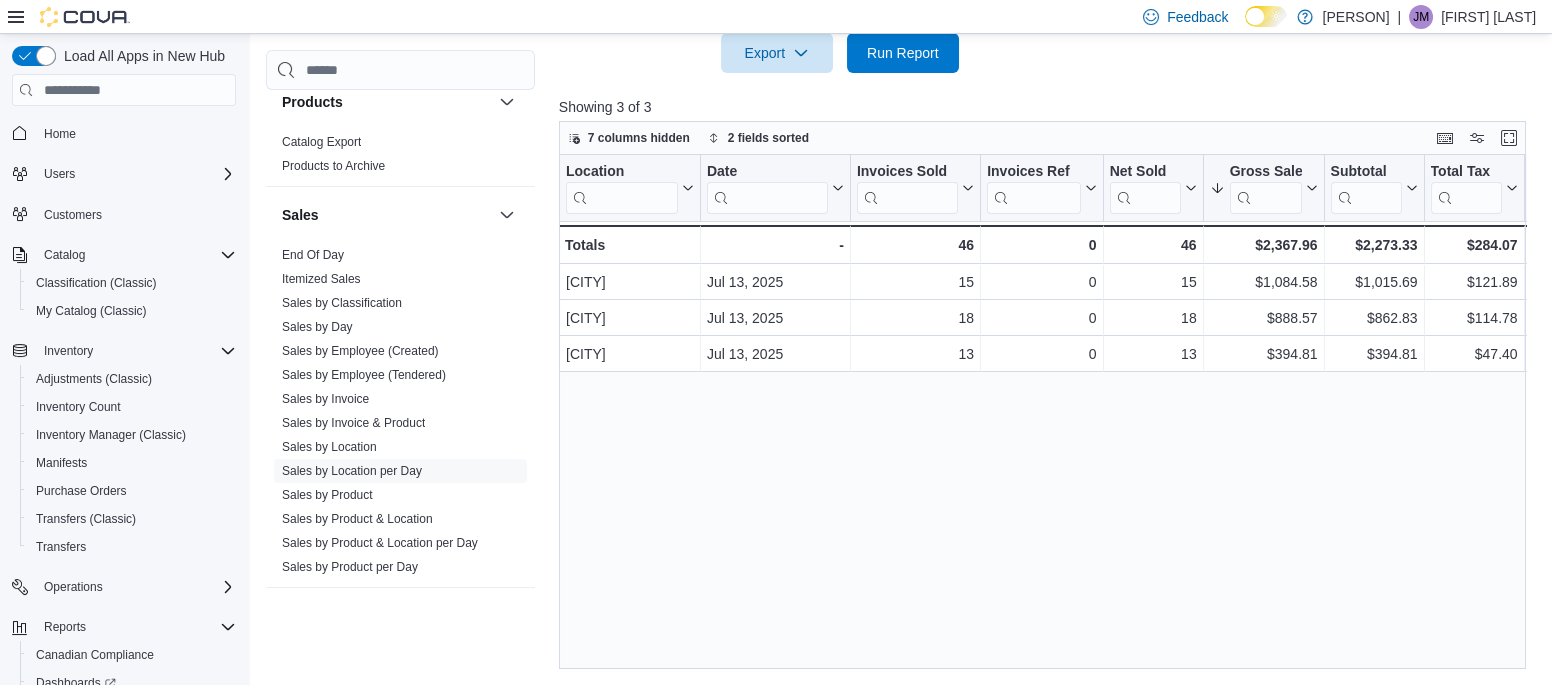 type 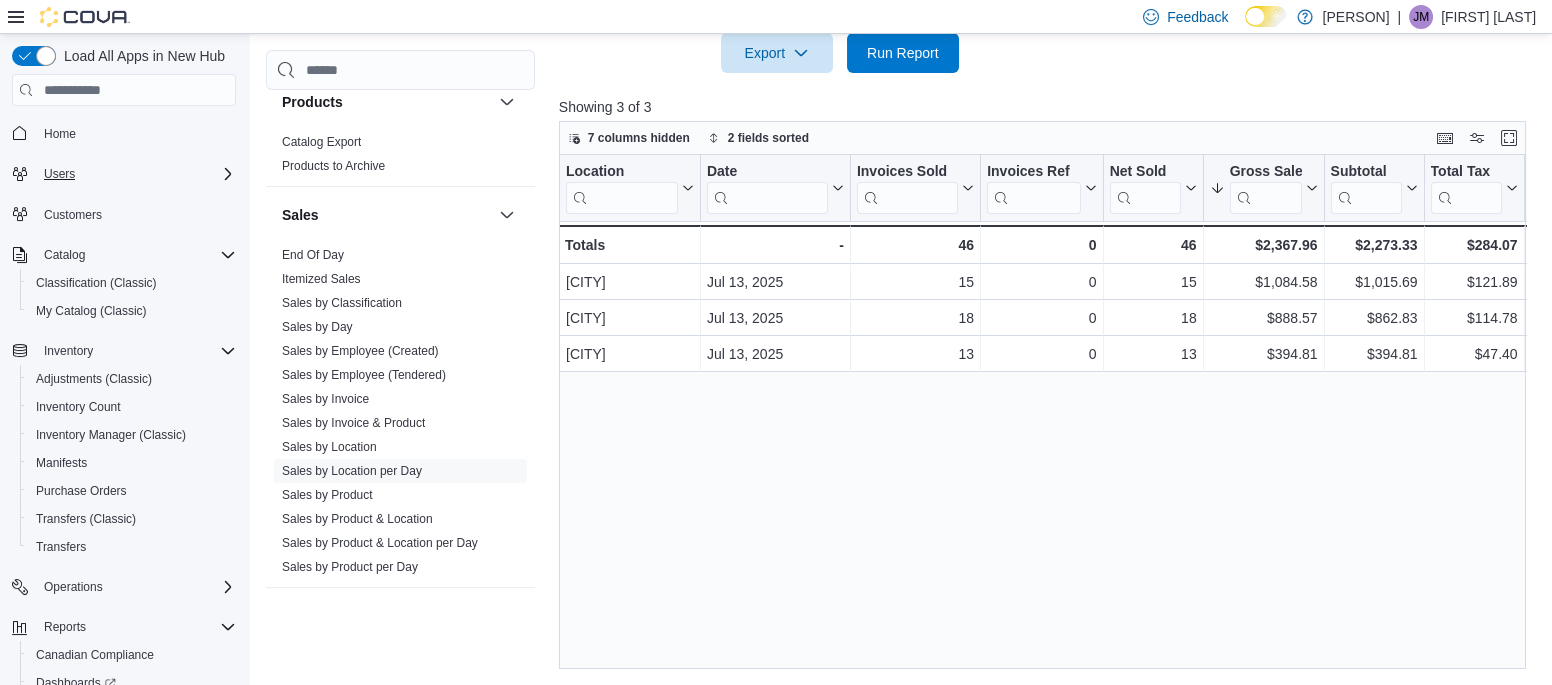 type 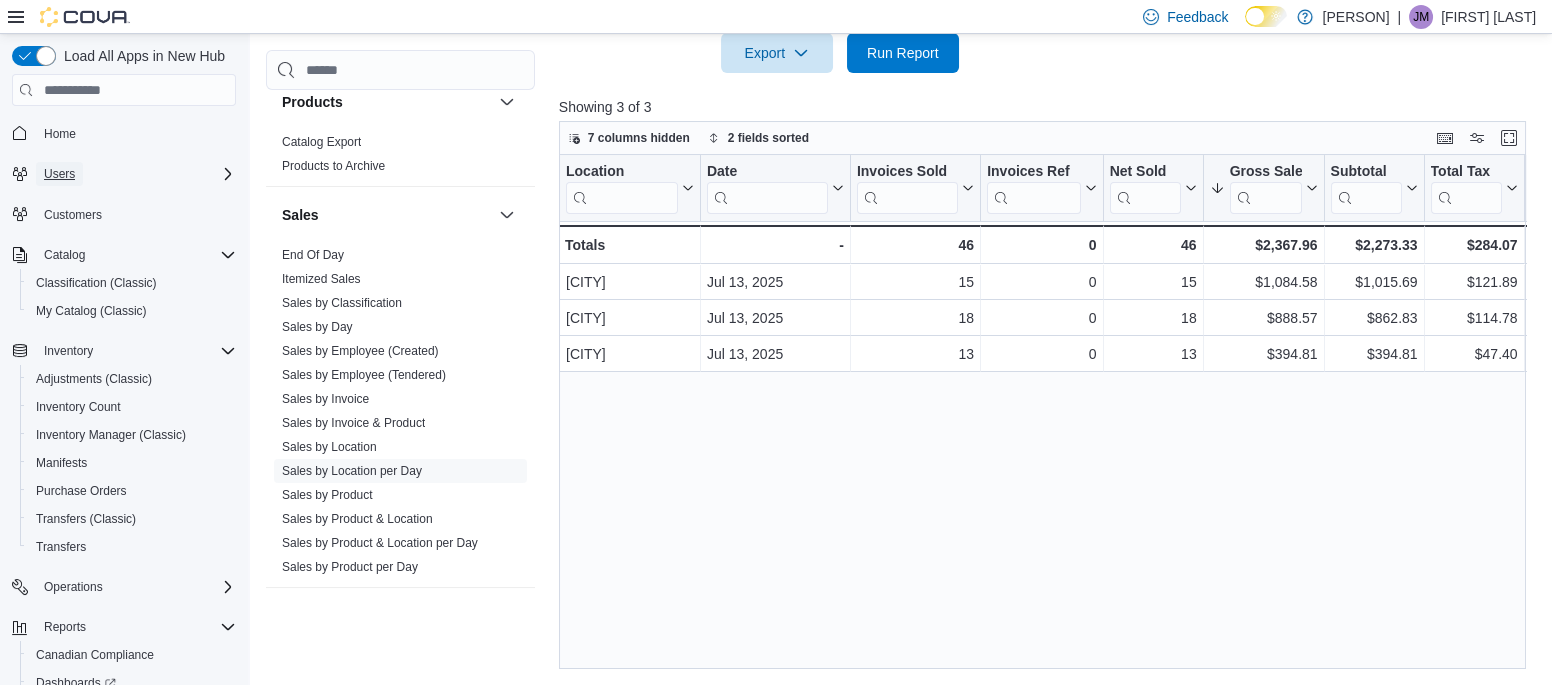 type 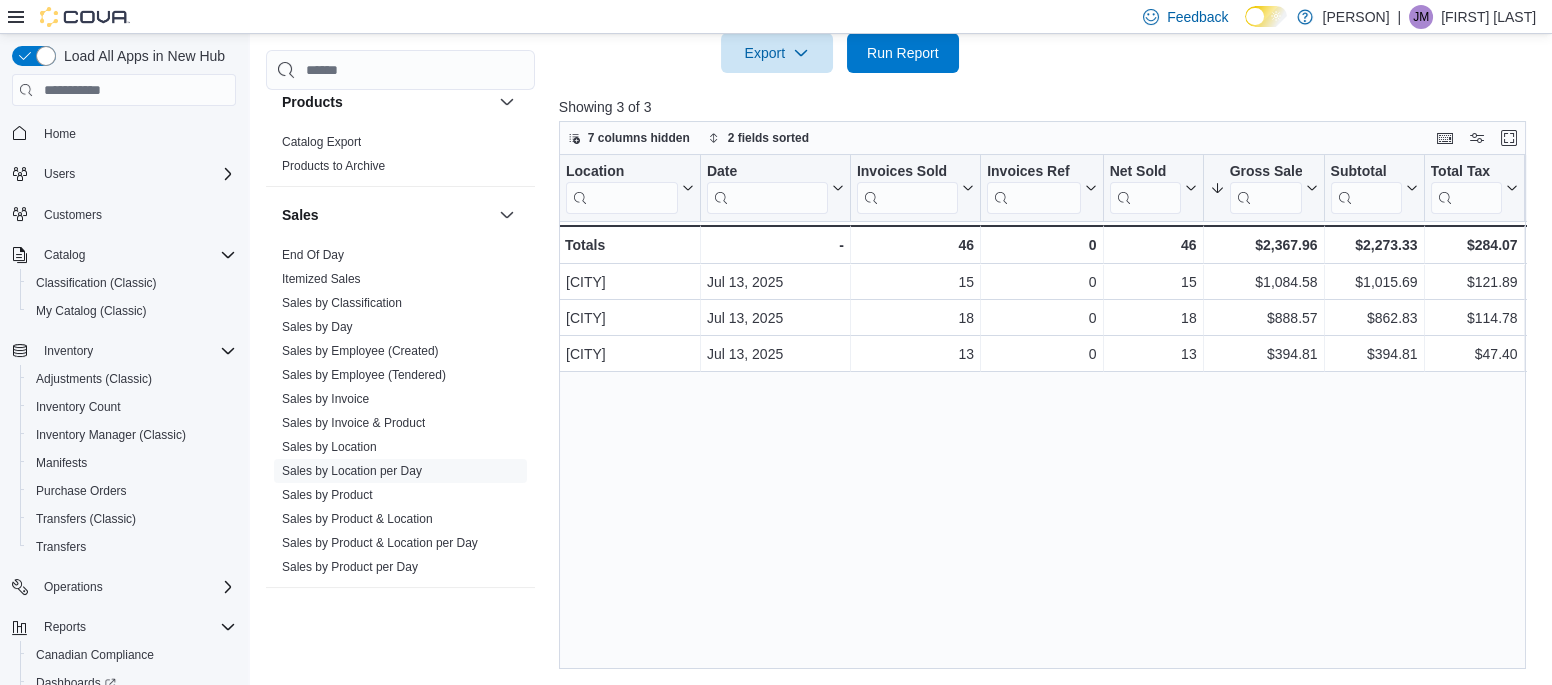 type 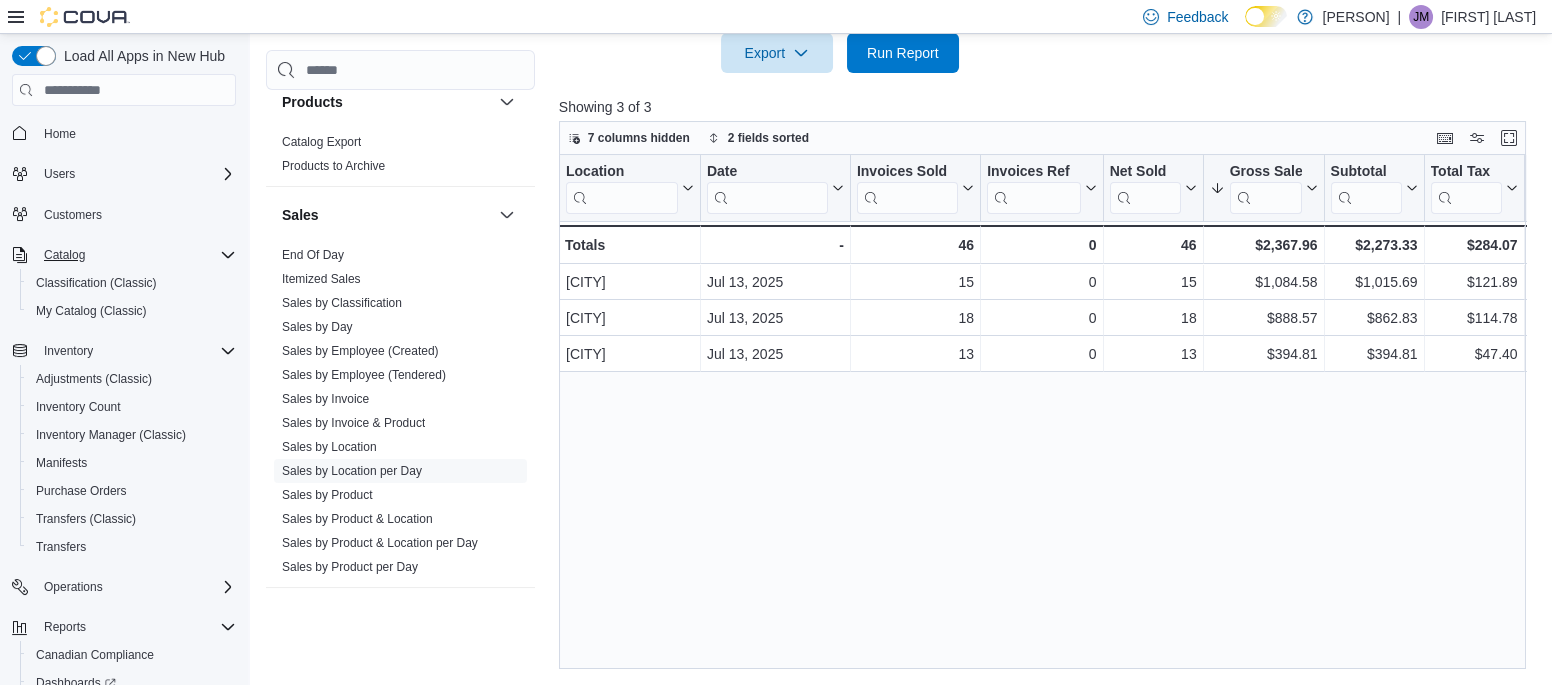type 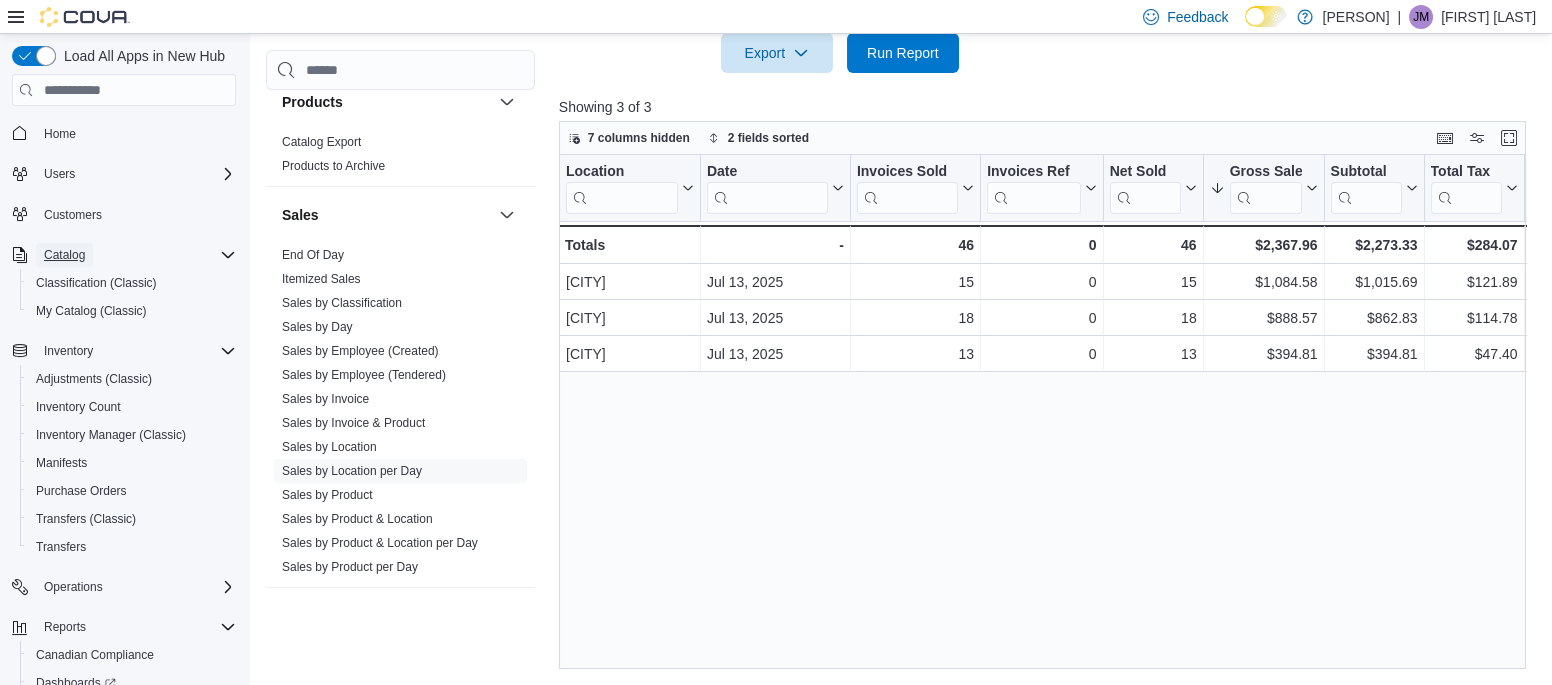 type 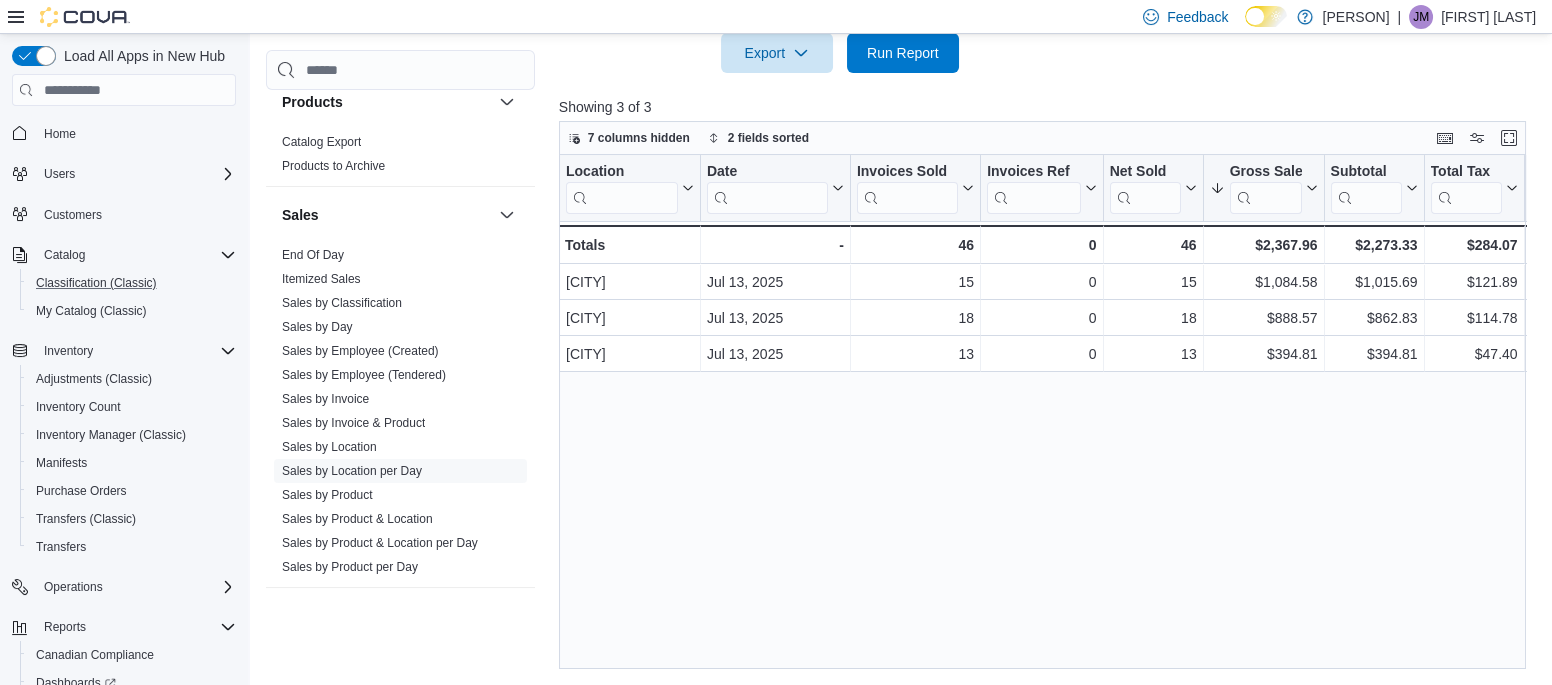 type 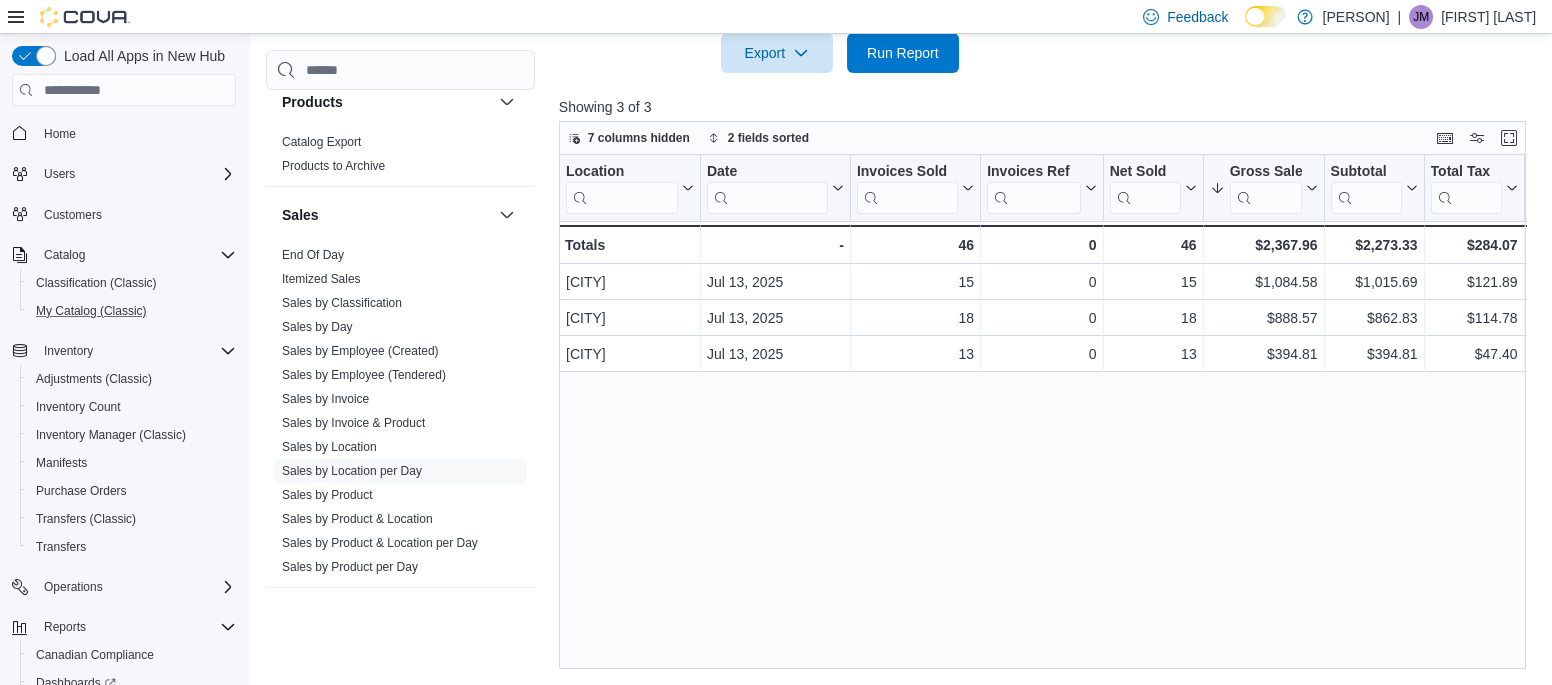 type 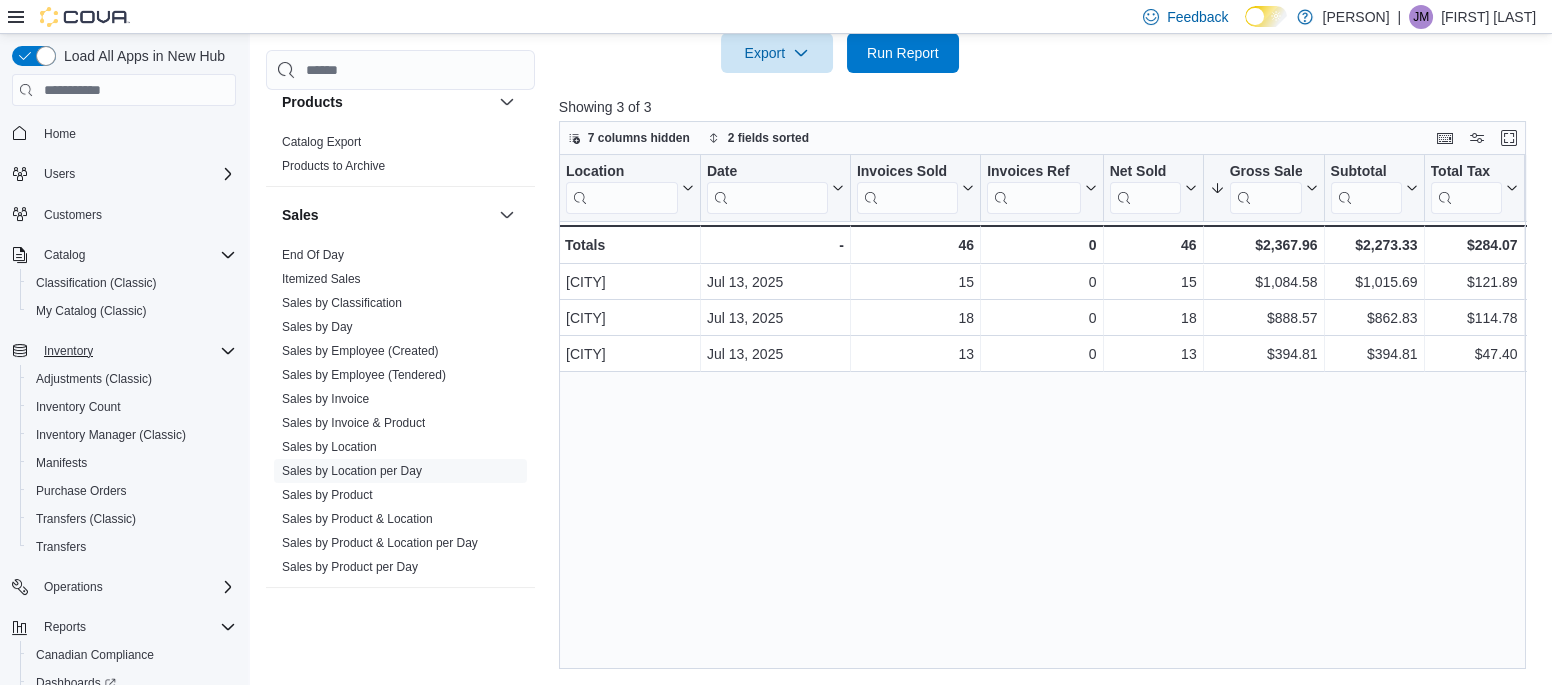type 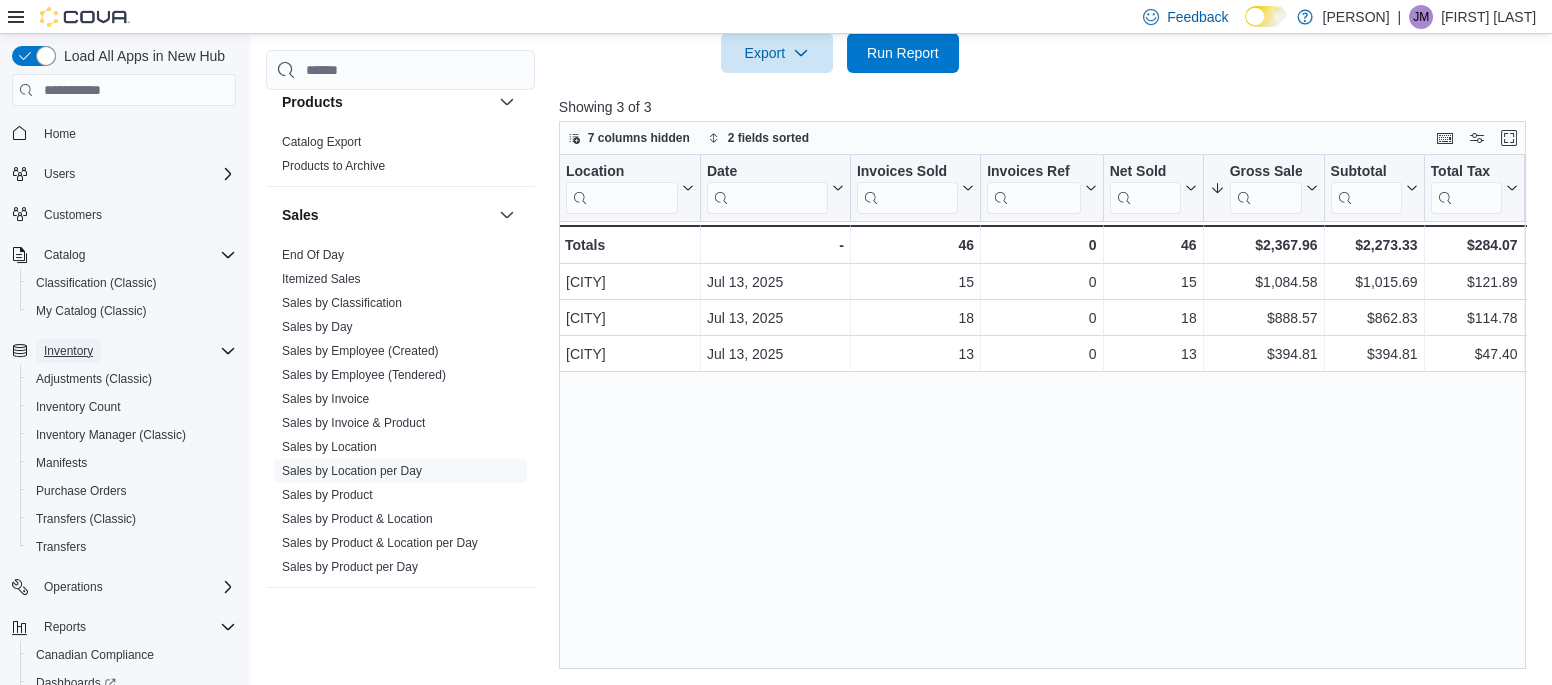 type 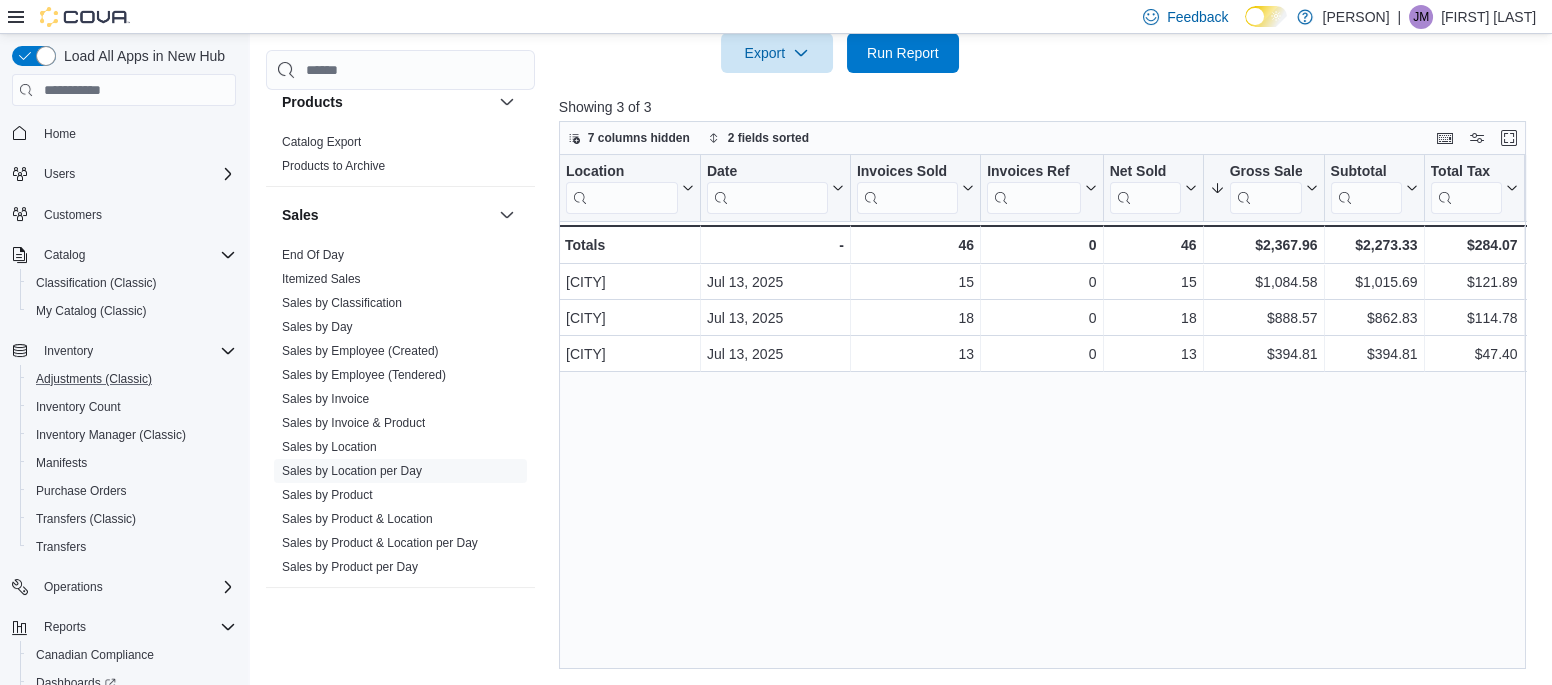 type 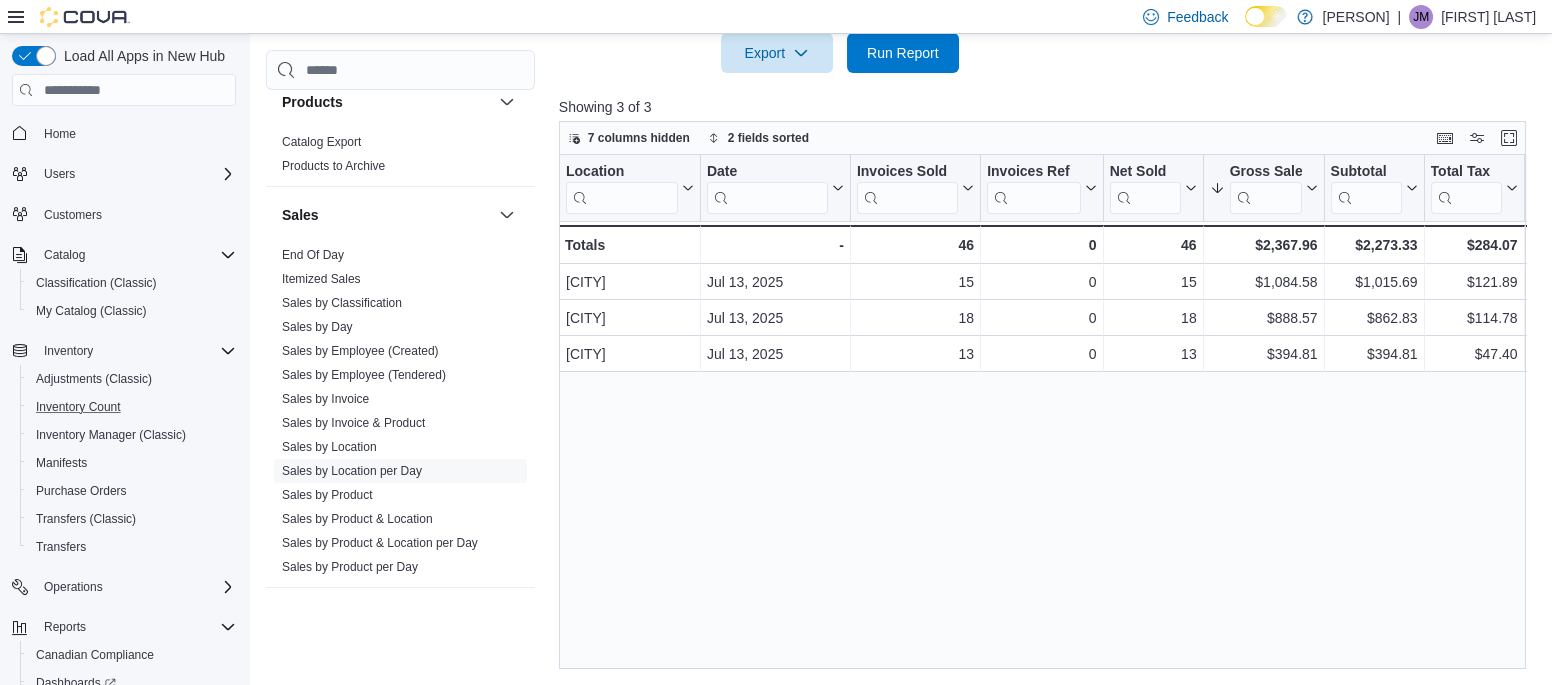 type 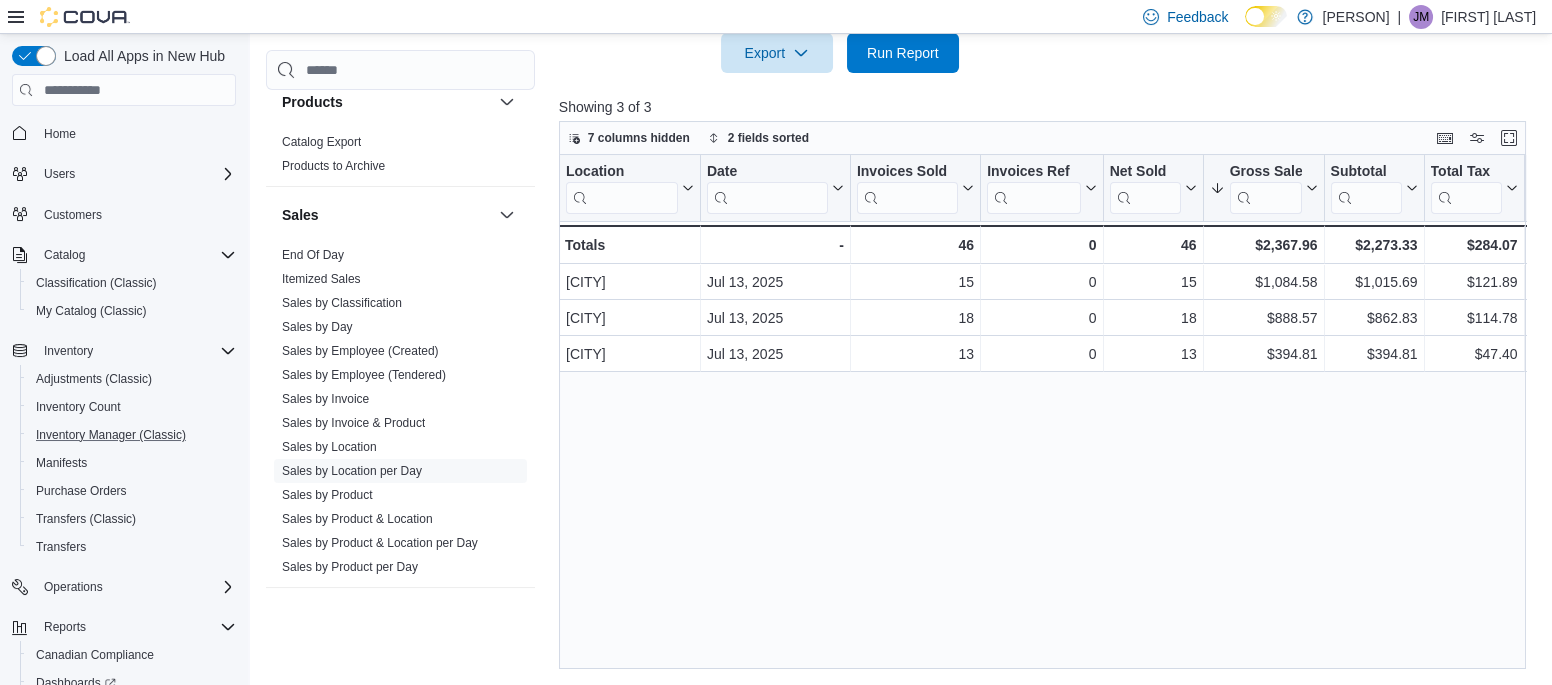 type 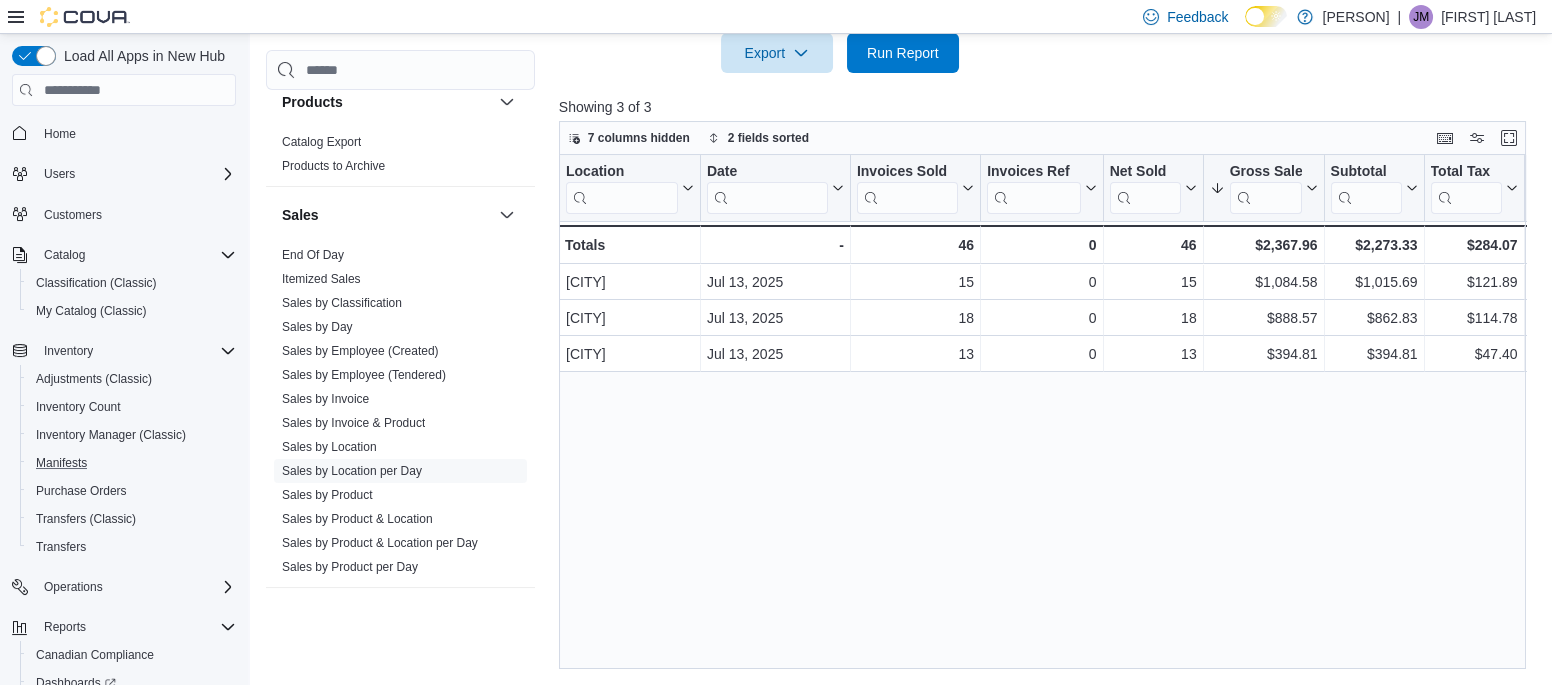 type 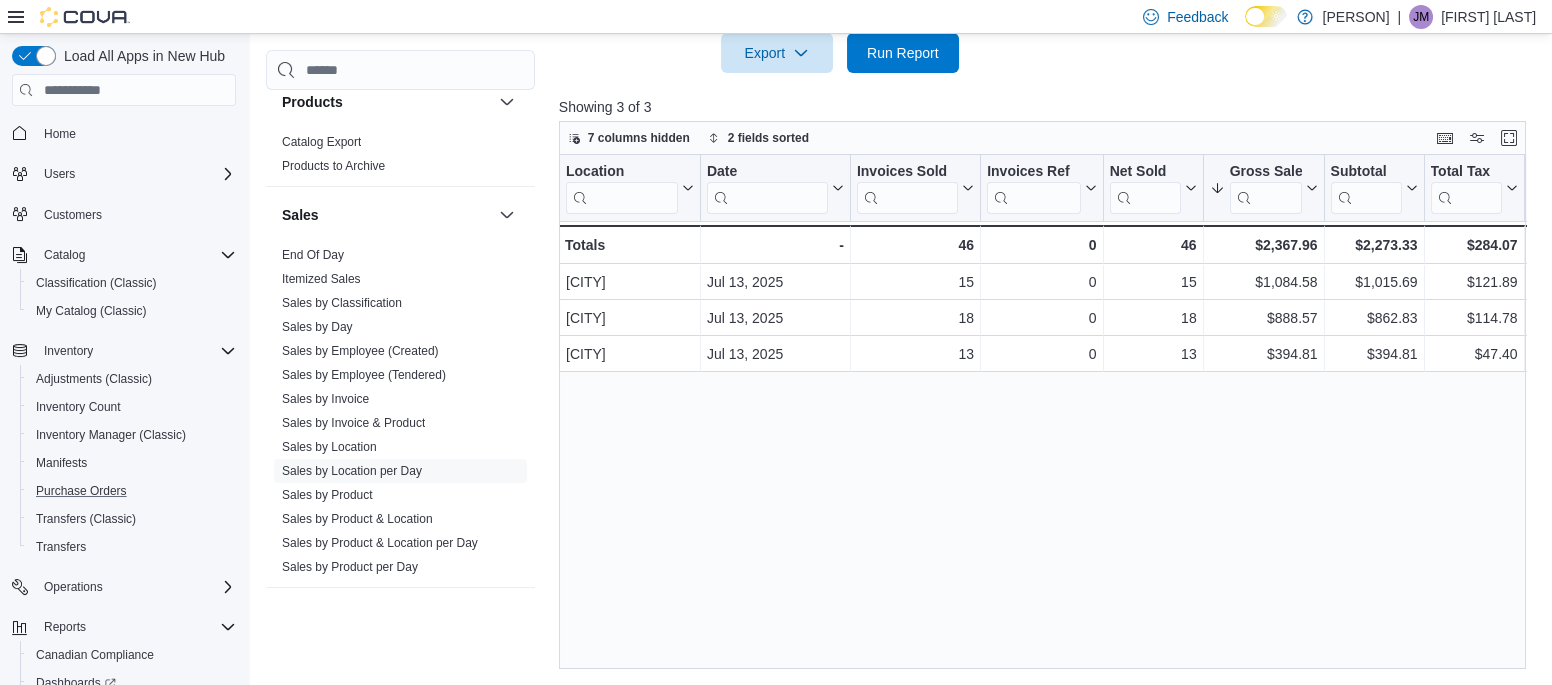 type 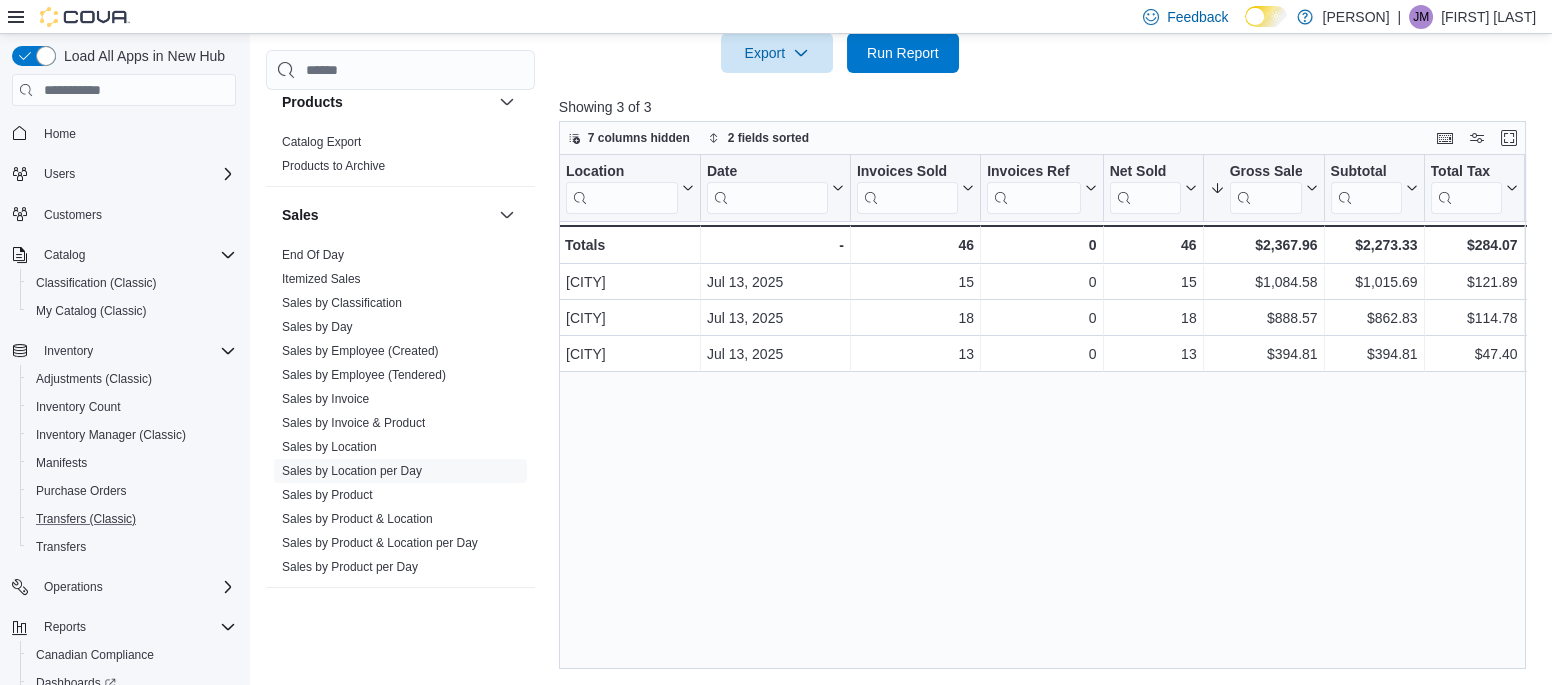 type 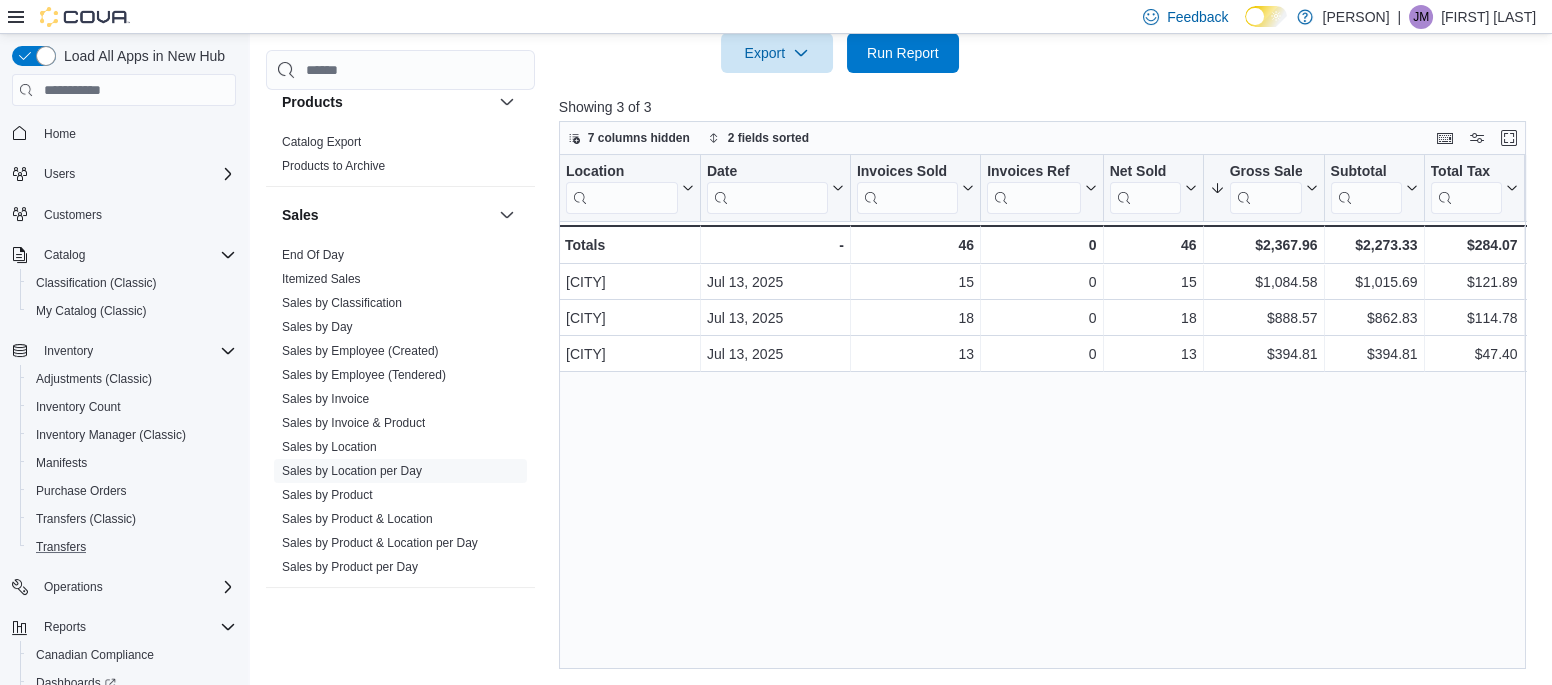 type 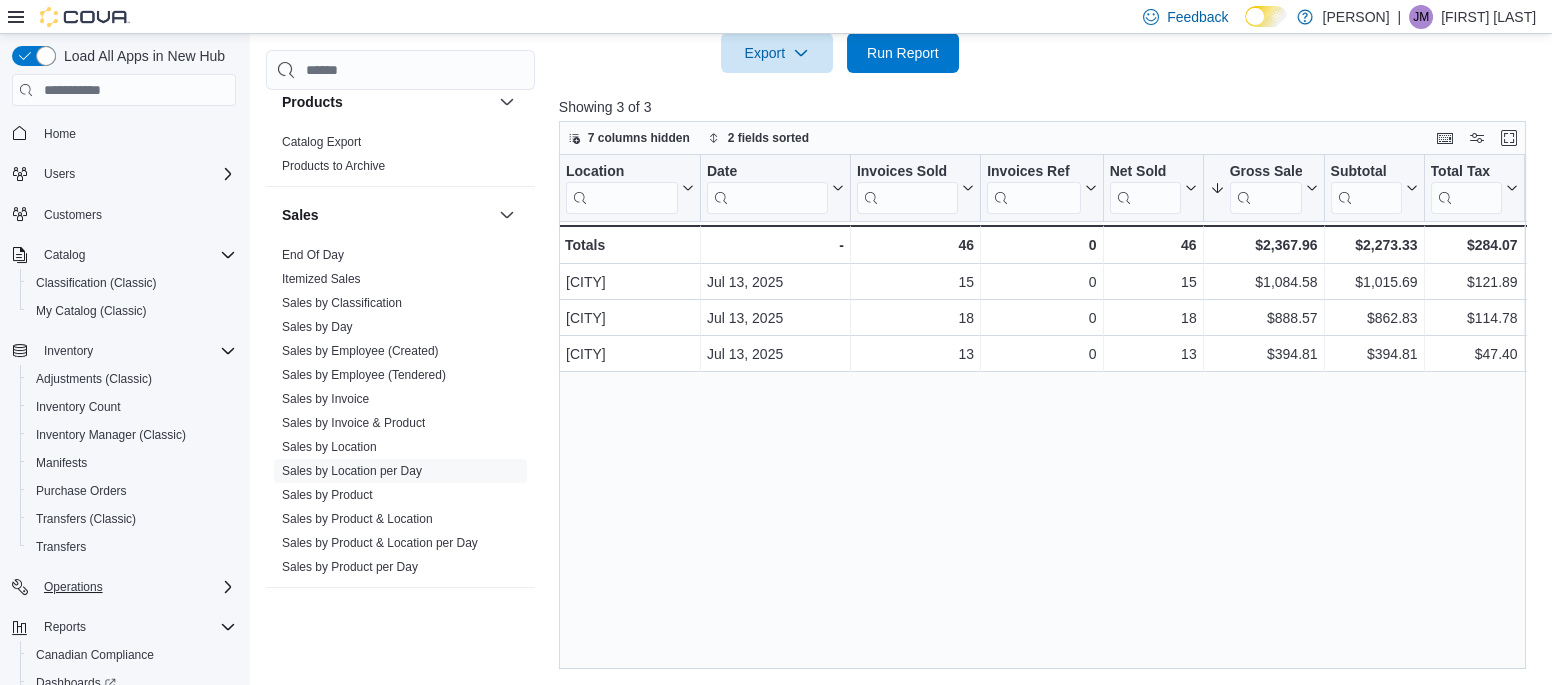 type 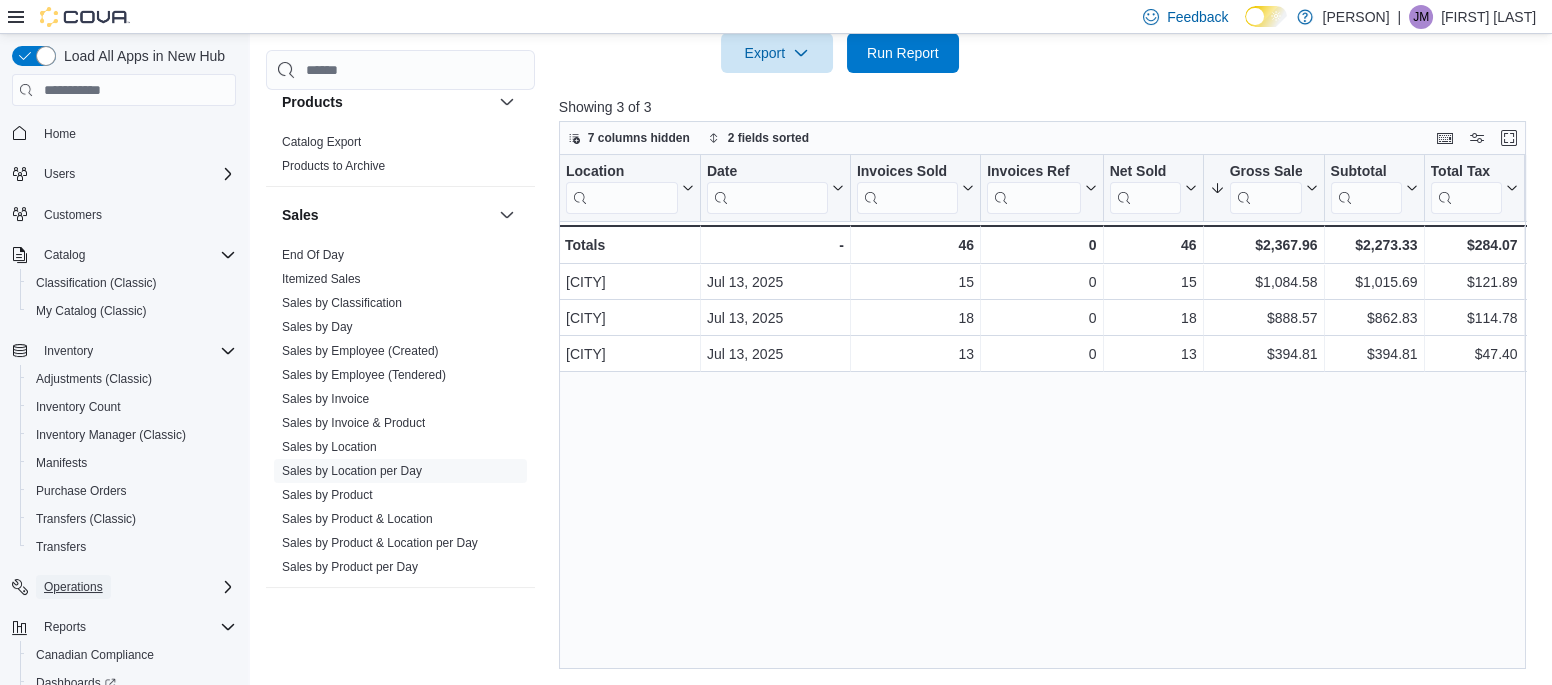 type 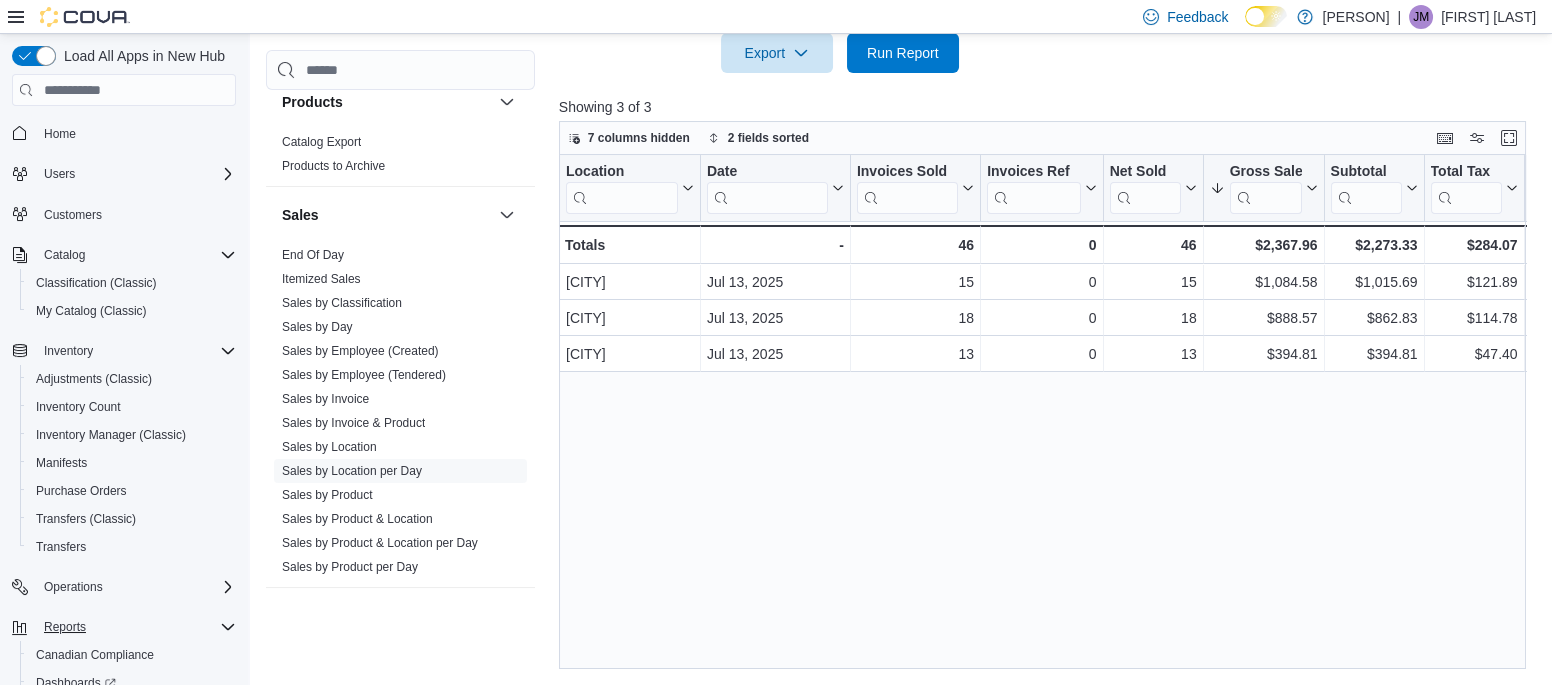 type 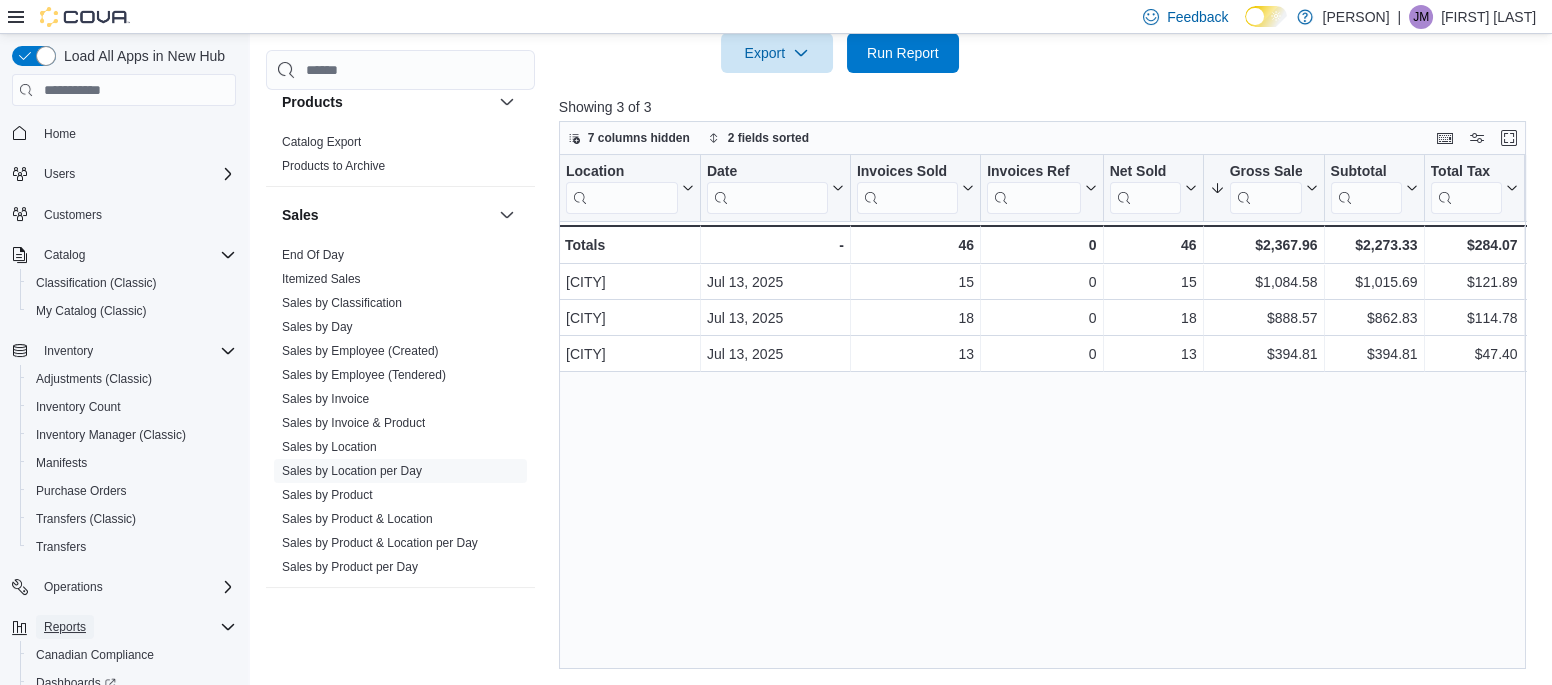 type 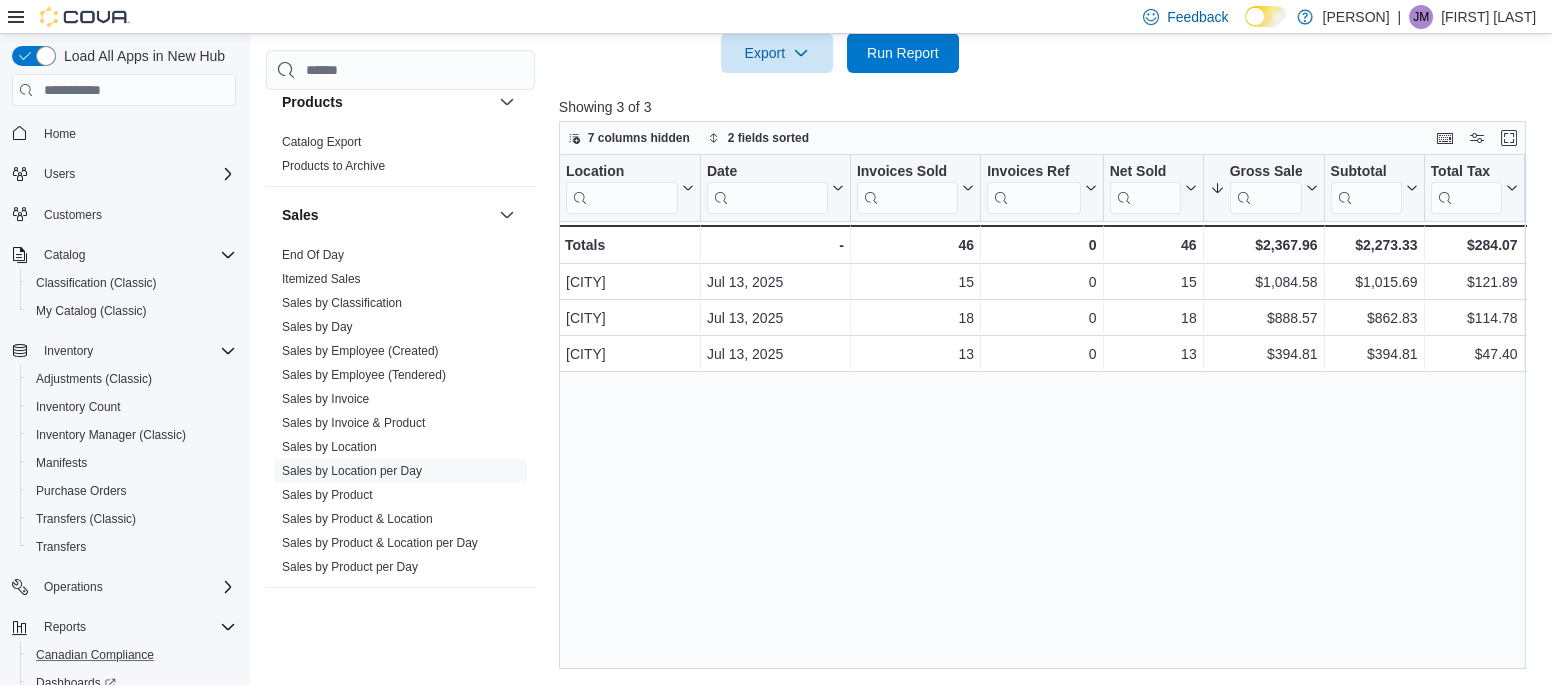 type 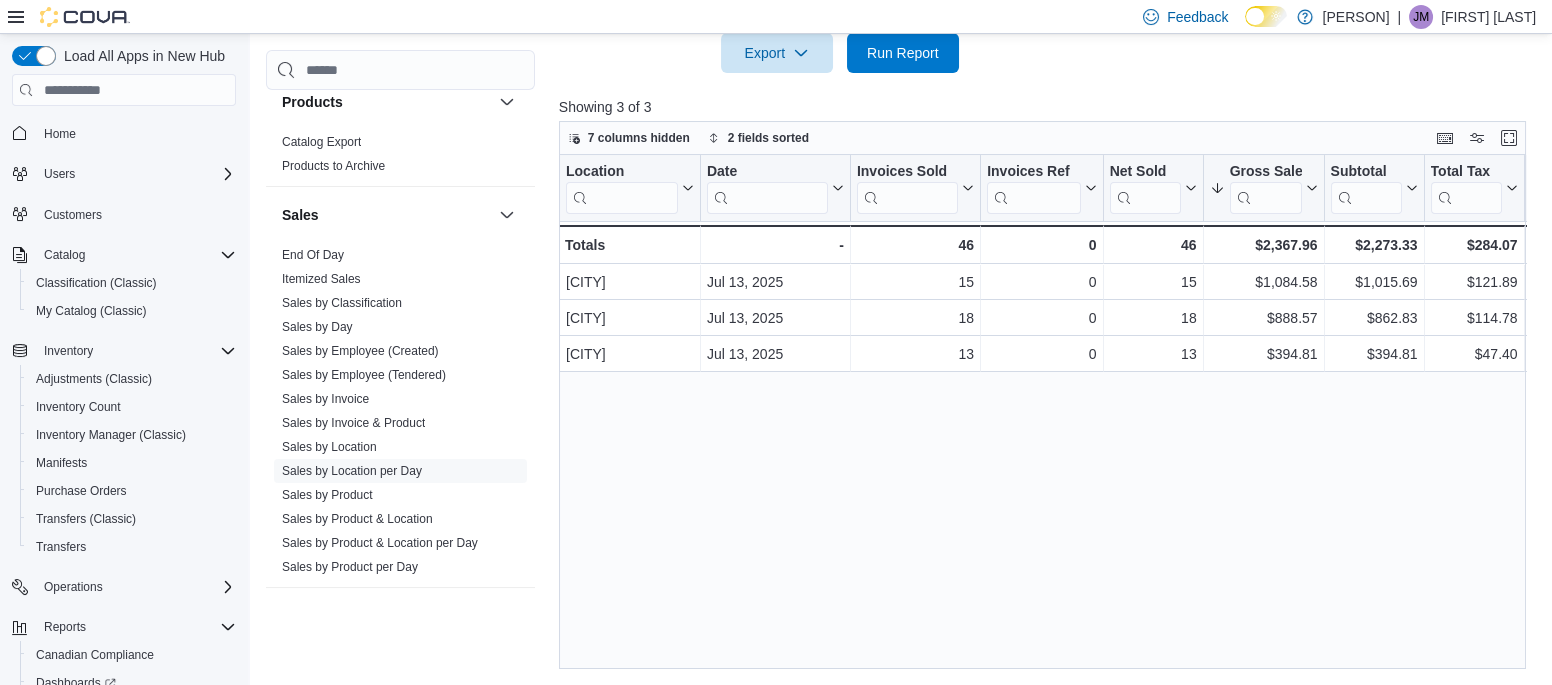type 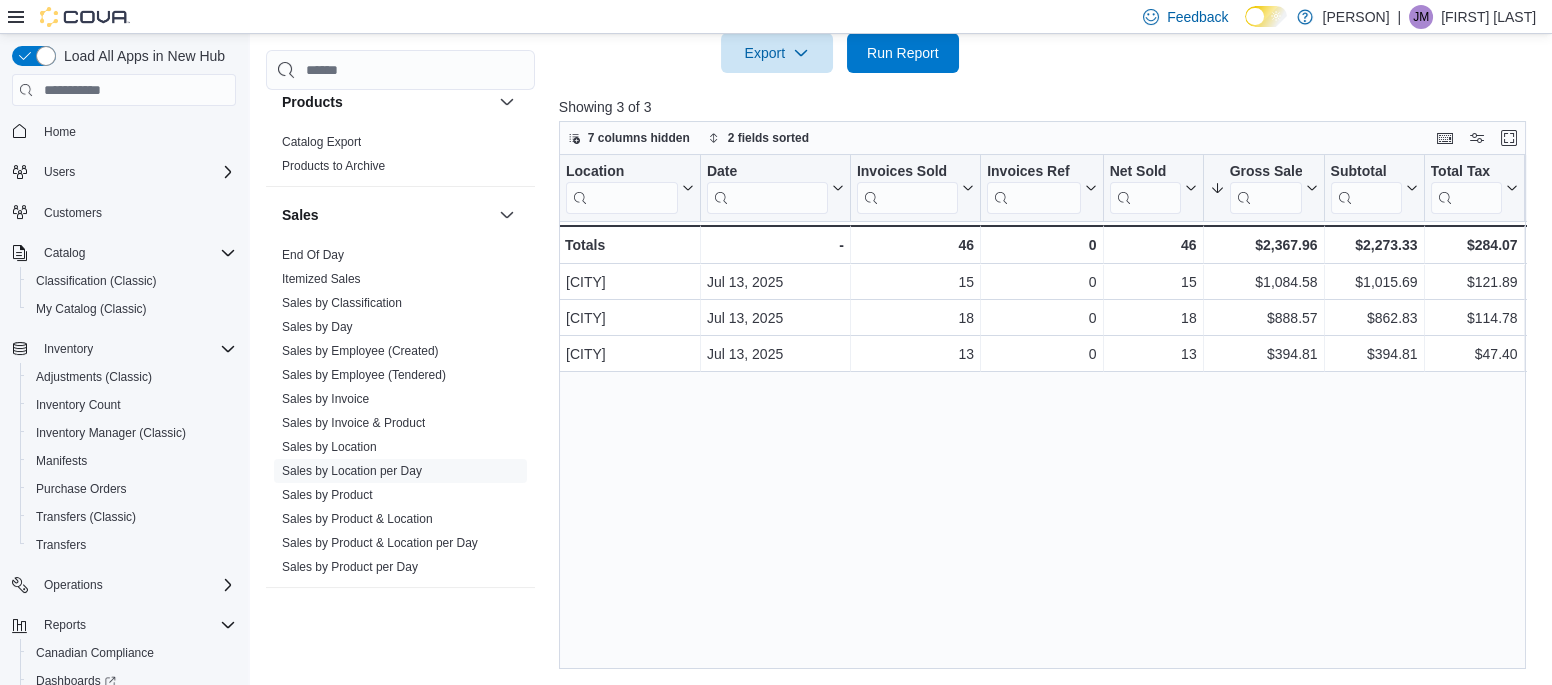 type 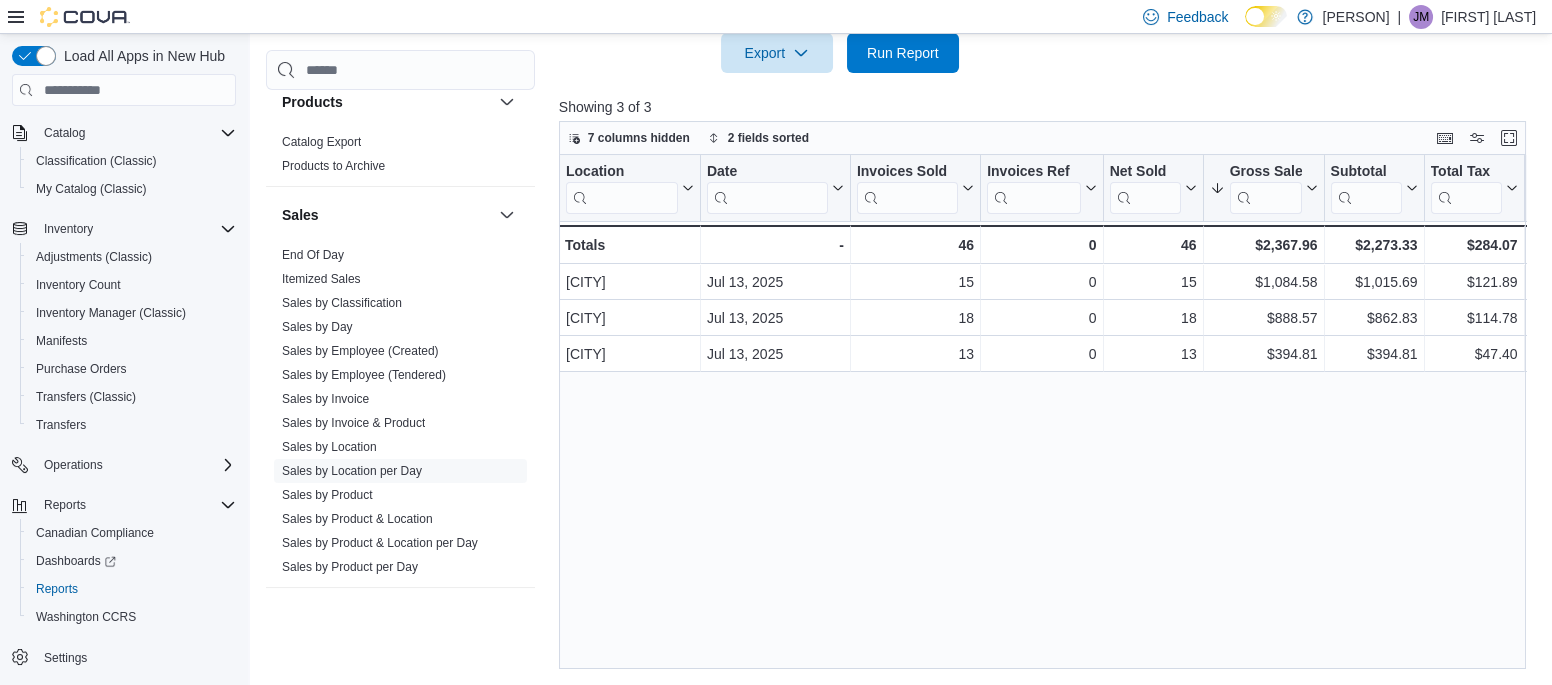type 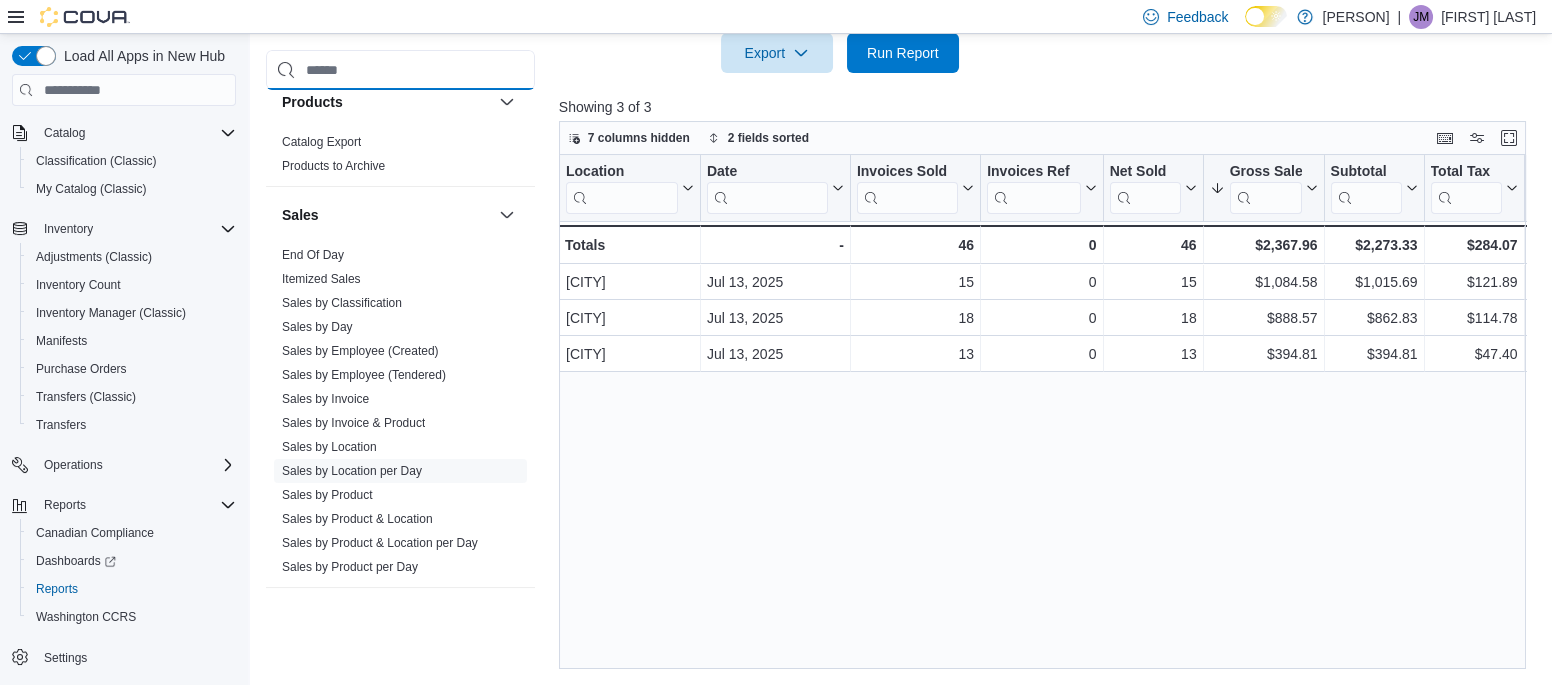 scroll, scrollTop: 0, scrollLeft: 0, axis: both 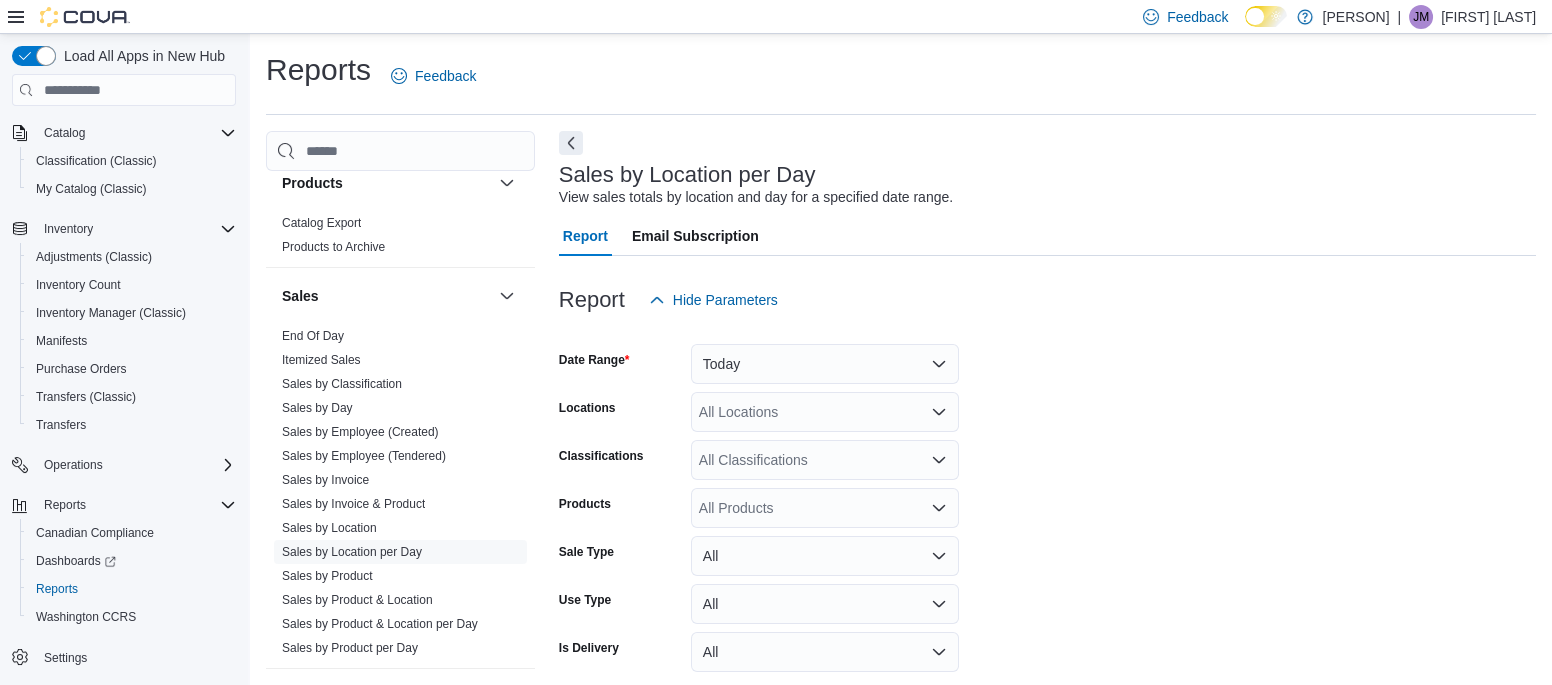 type 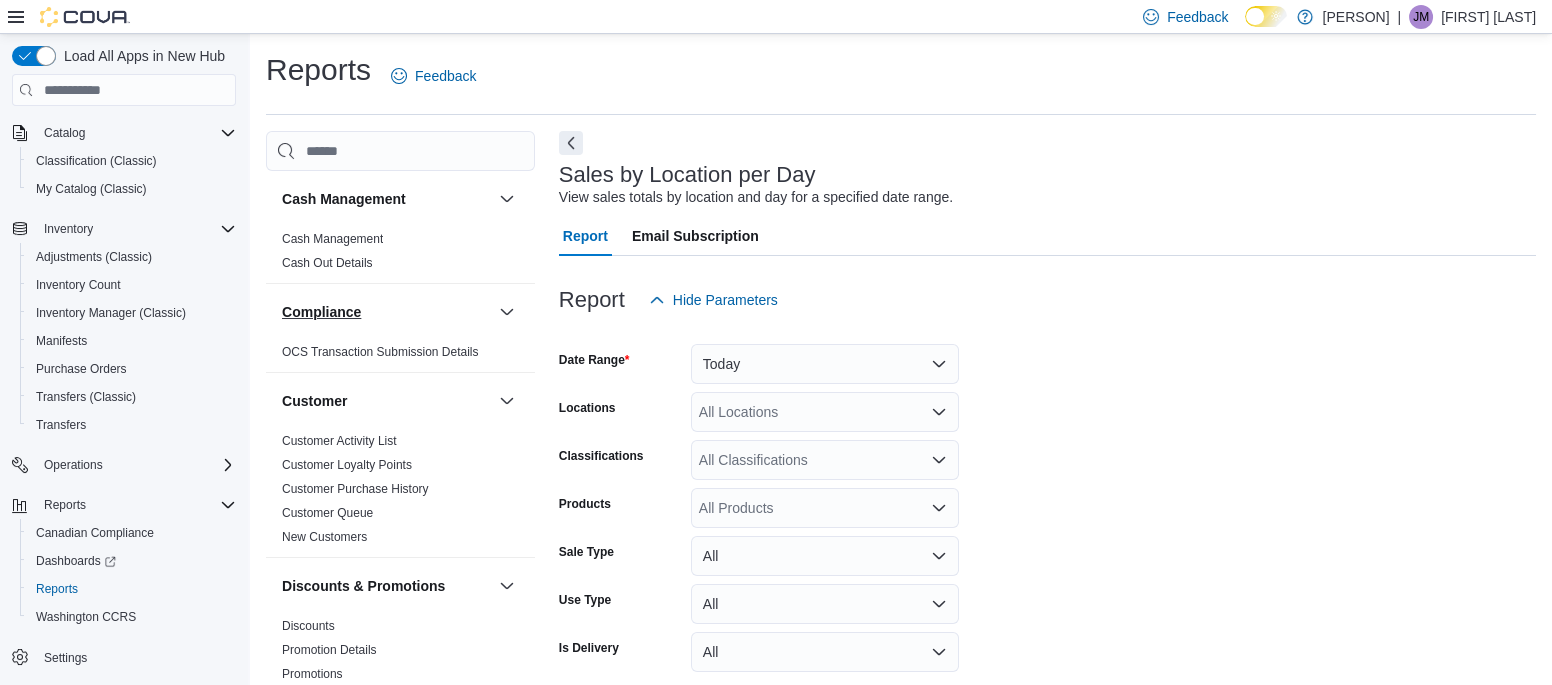 type 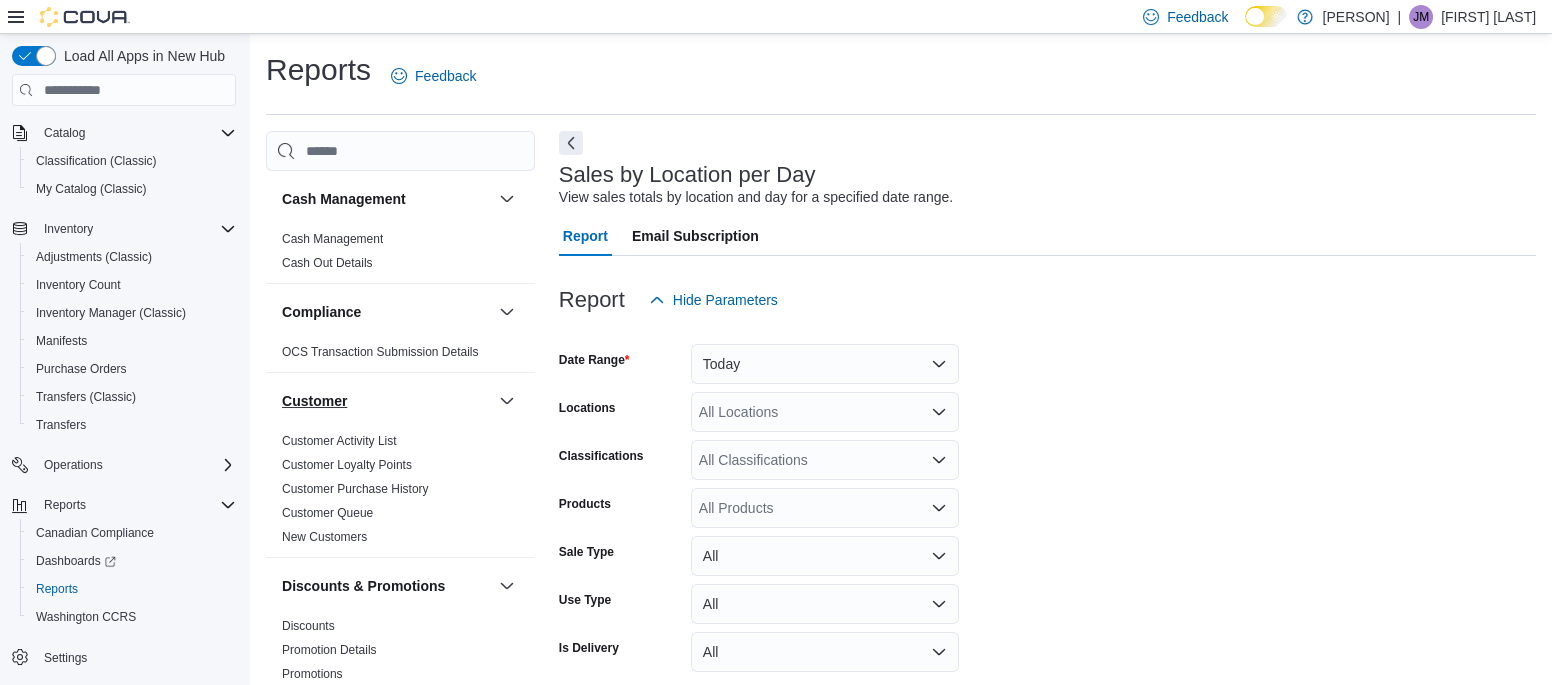 type 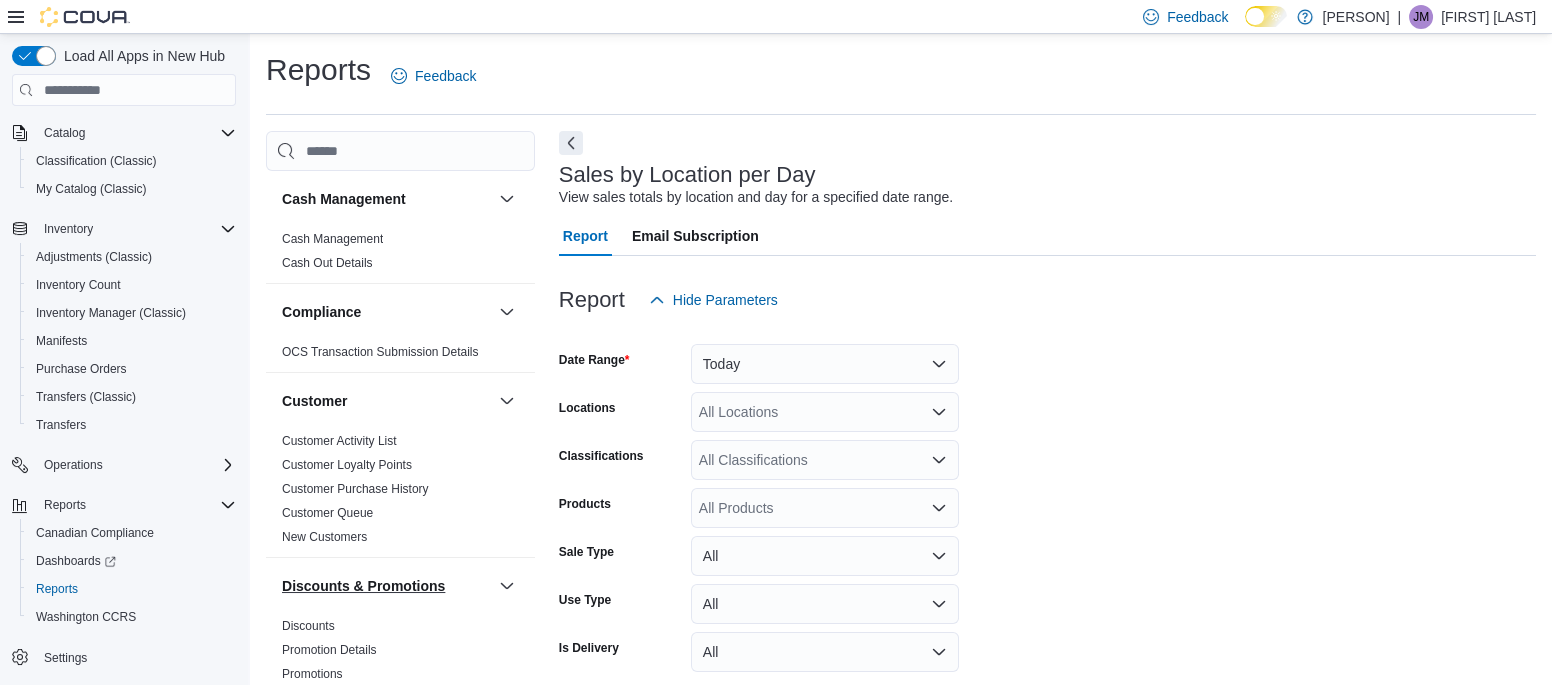 type 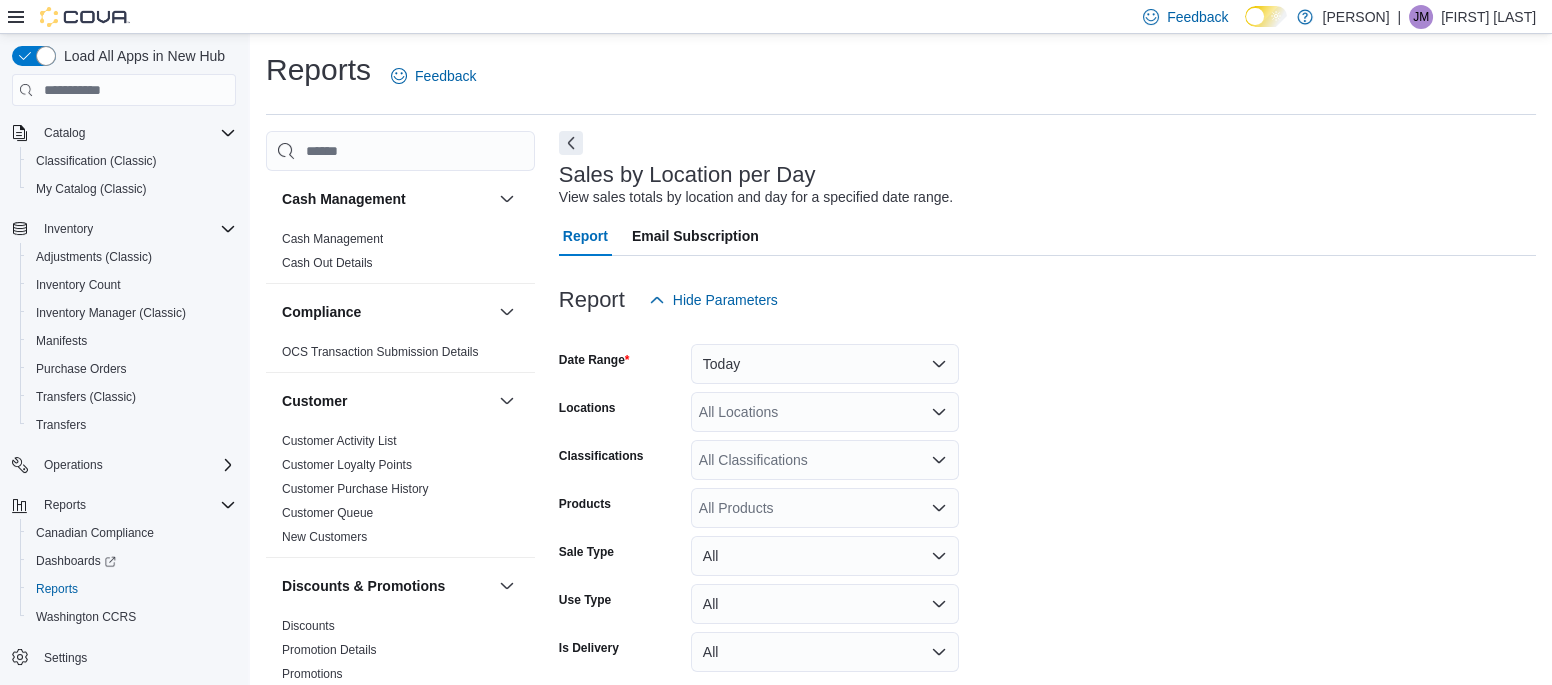 type 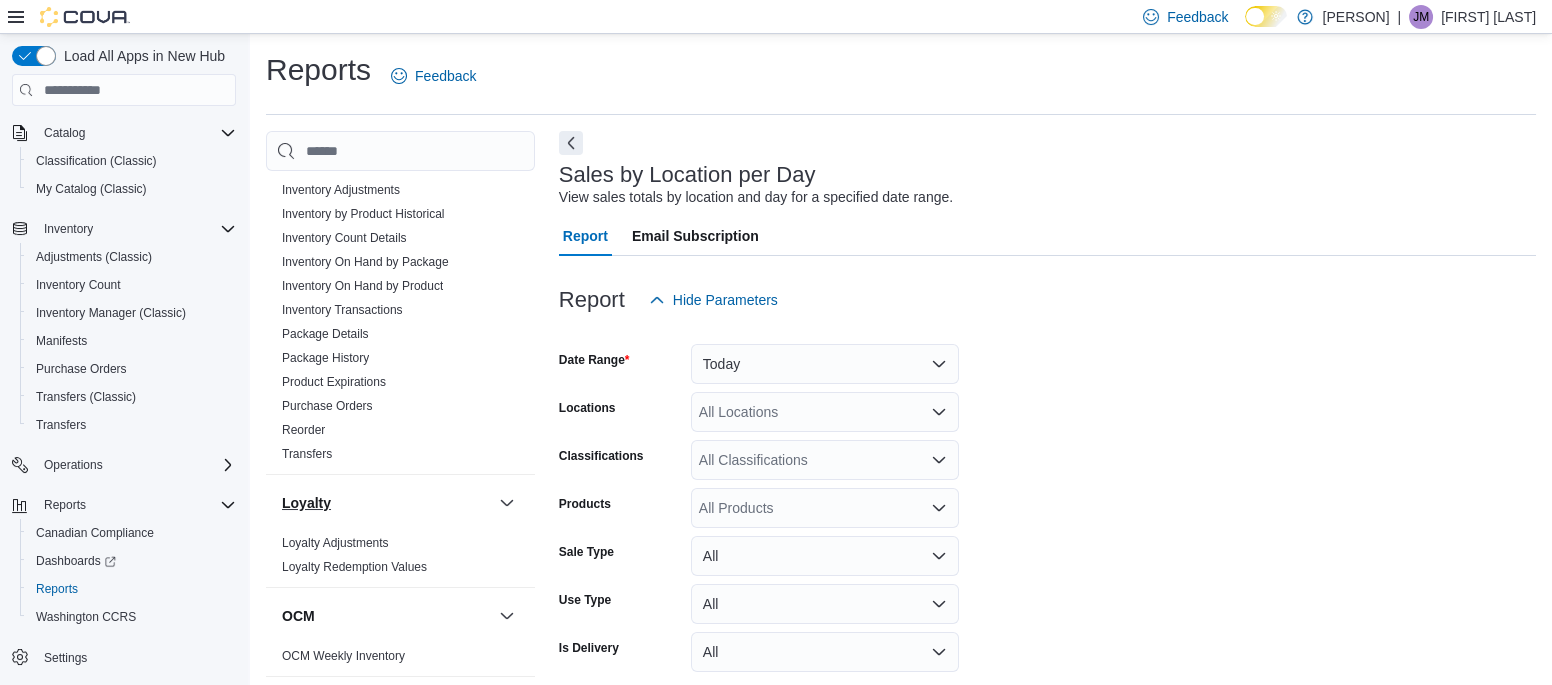 type 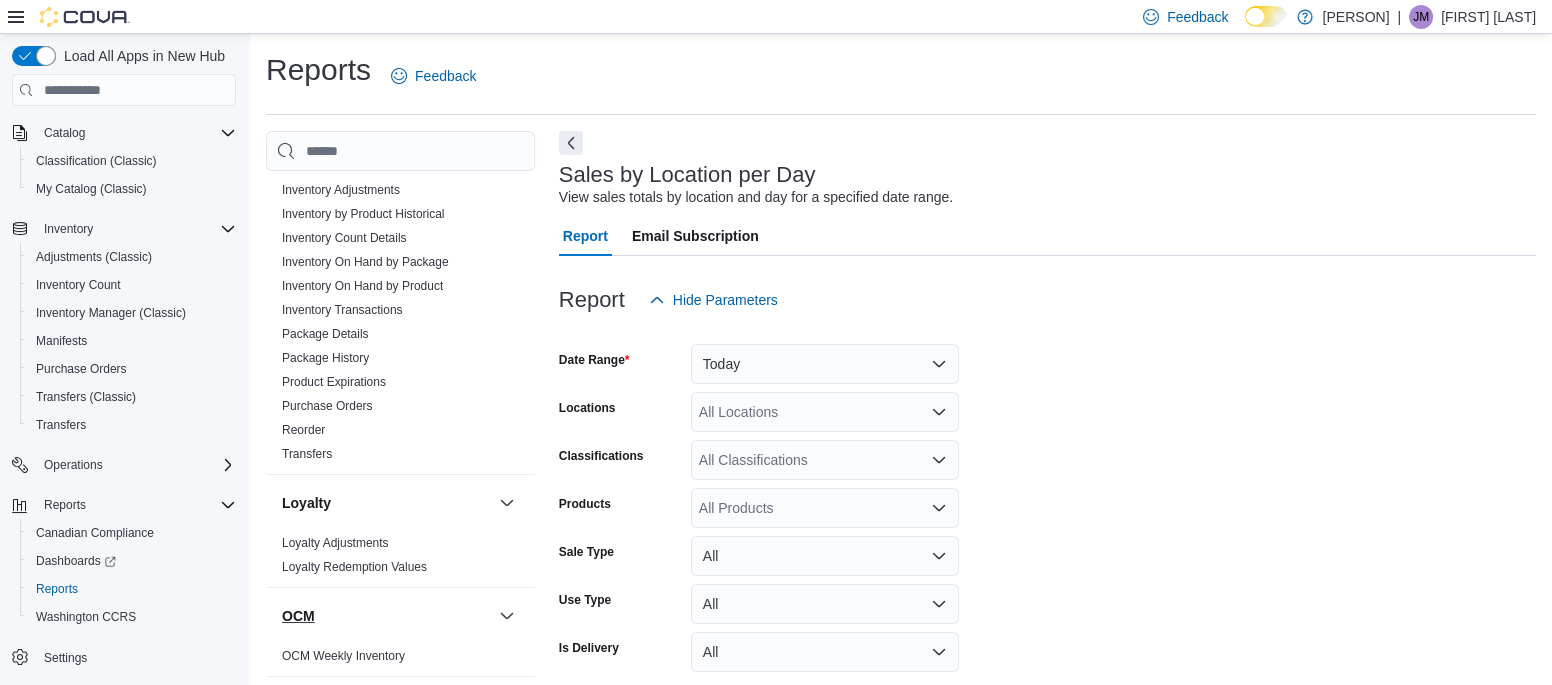 type 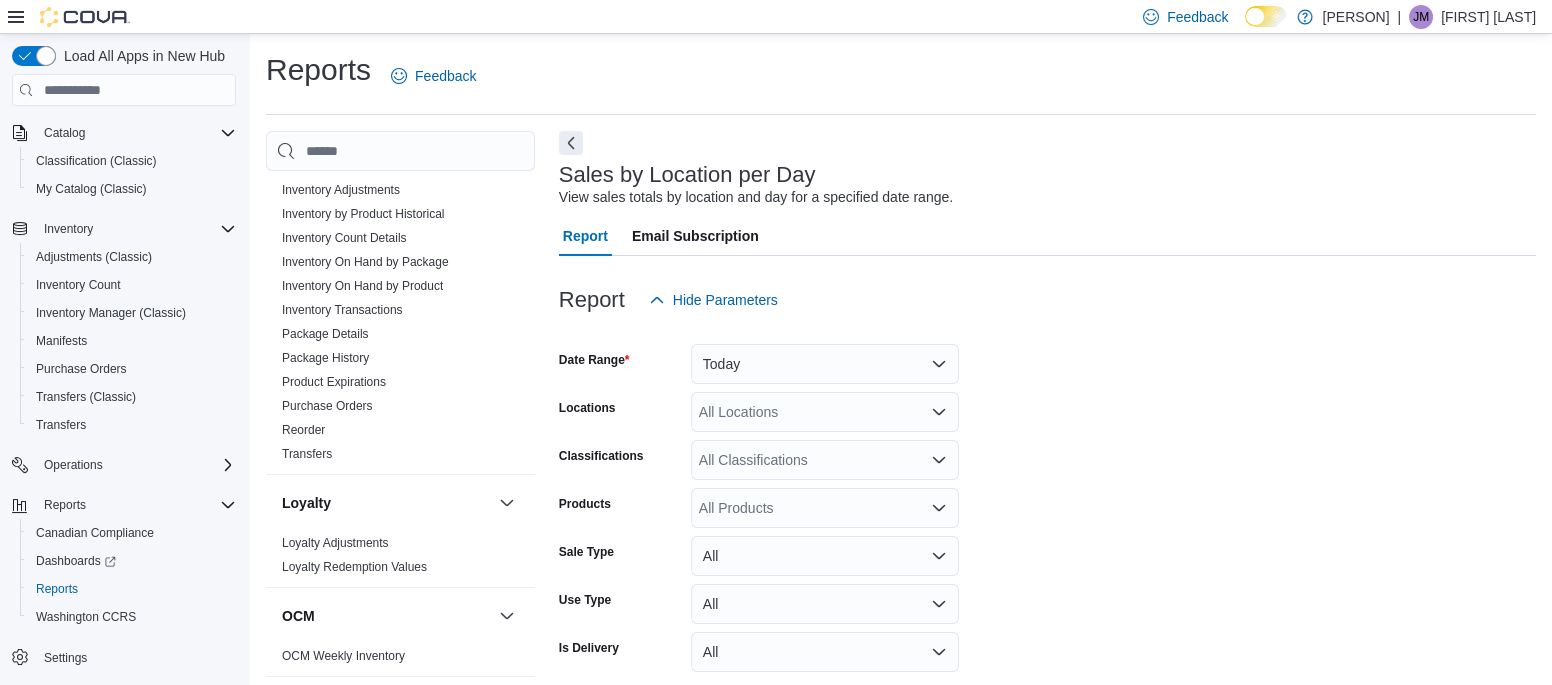 type 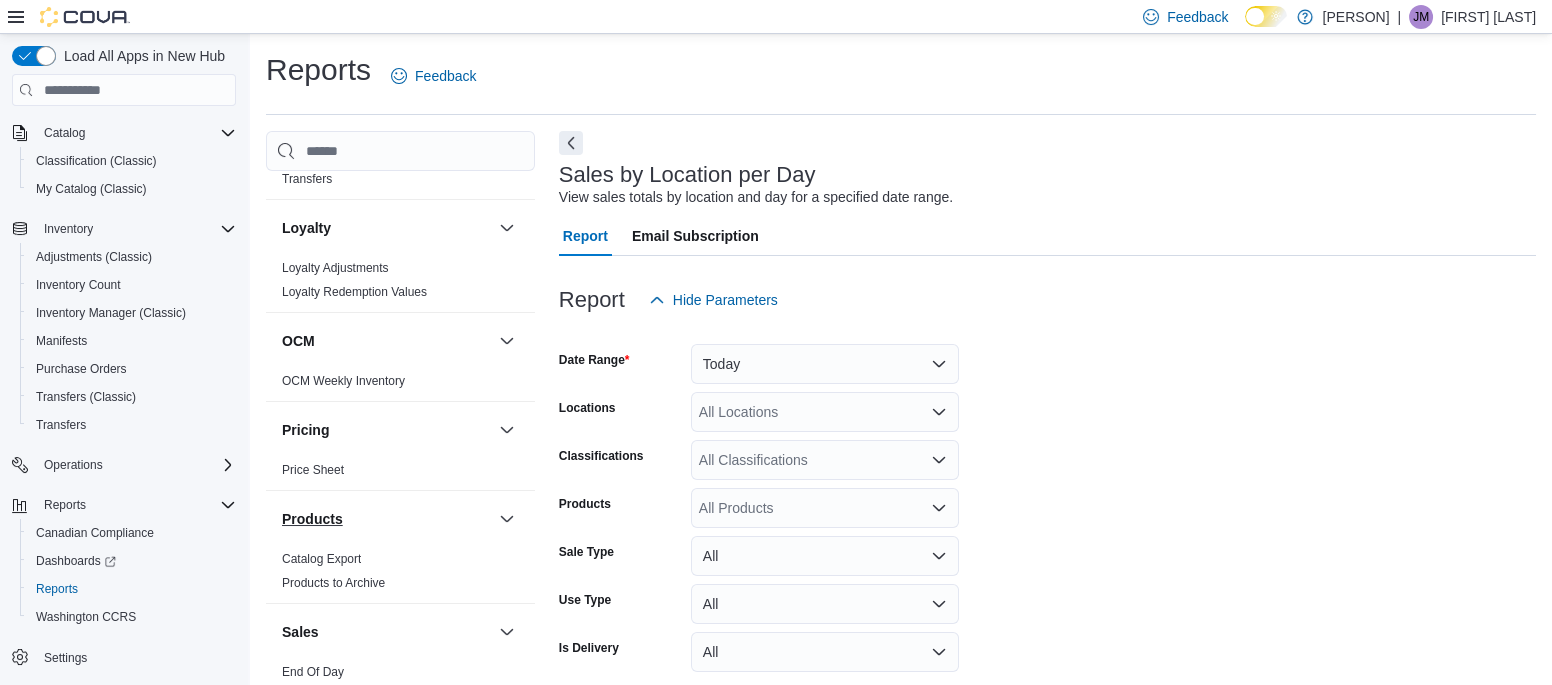 type 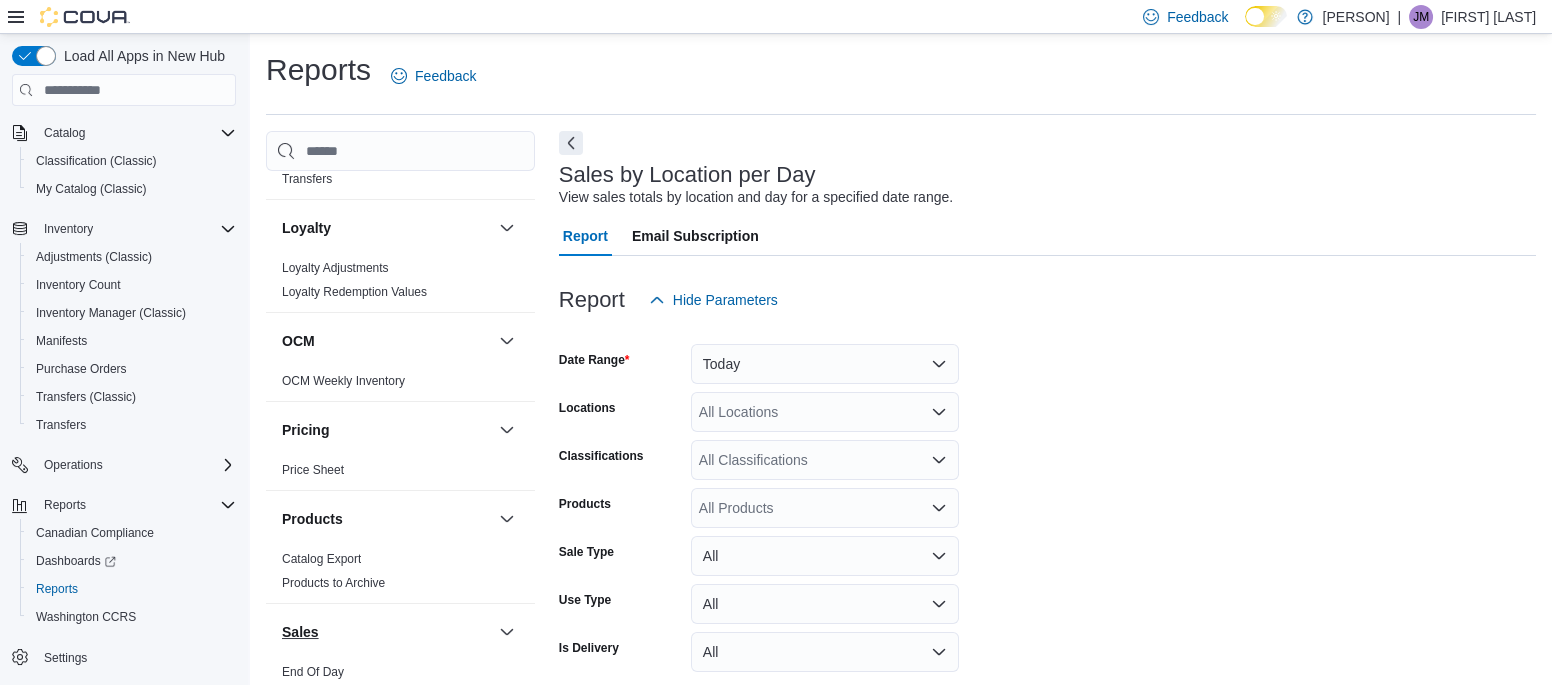 type 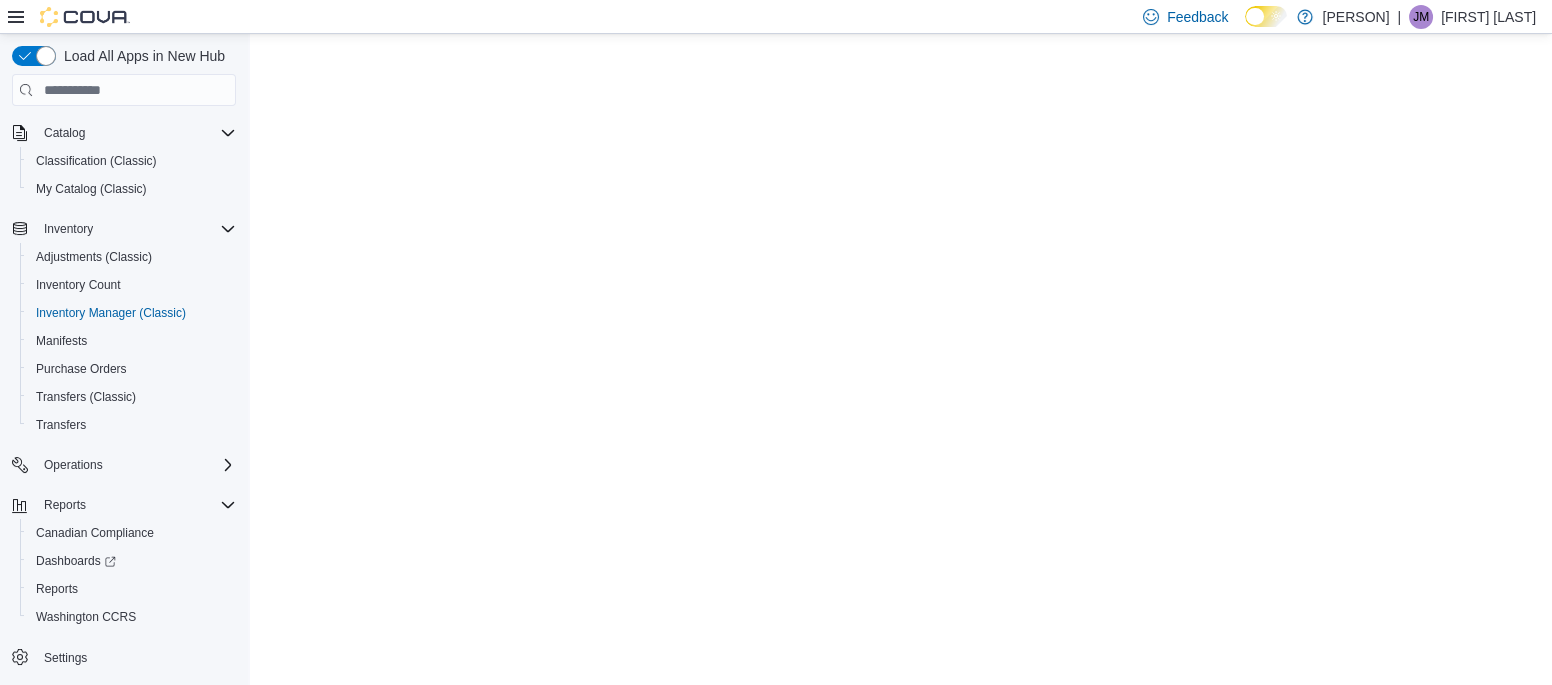 scroll, scrollTop: 122, scrollLeft: 0, axis: vertical 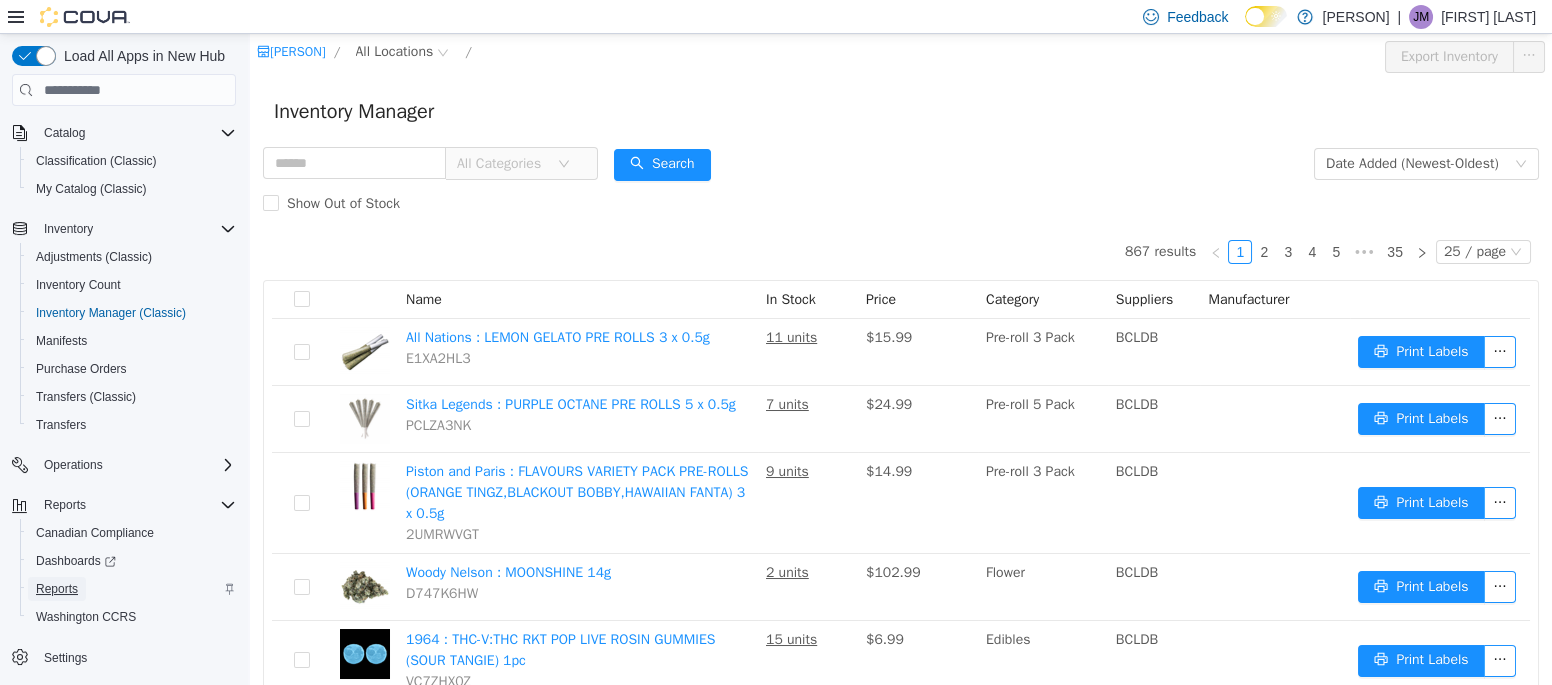 click on "Reports" at bounding box center (57, 589) 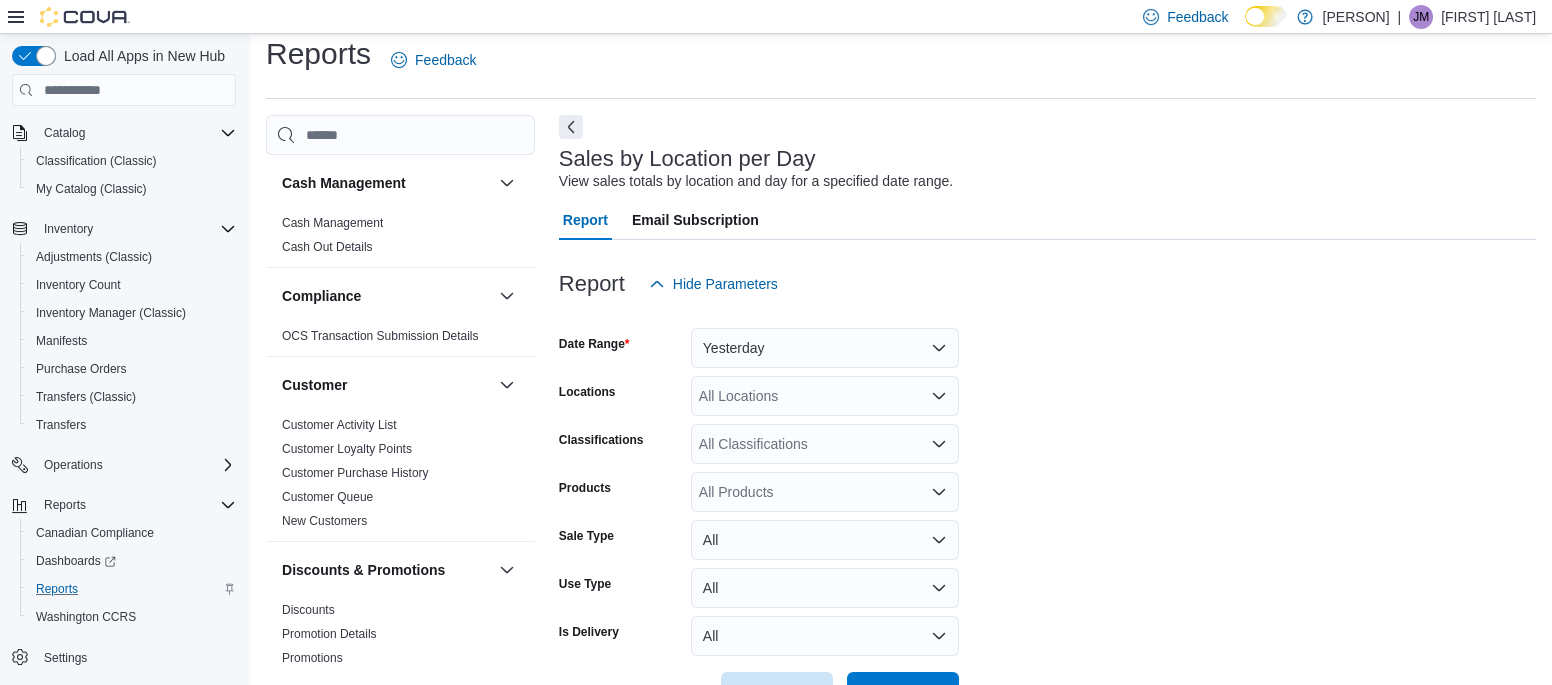 scroll, scrollTop: 46, scrollLeft: 0, axis: vertical 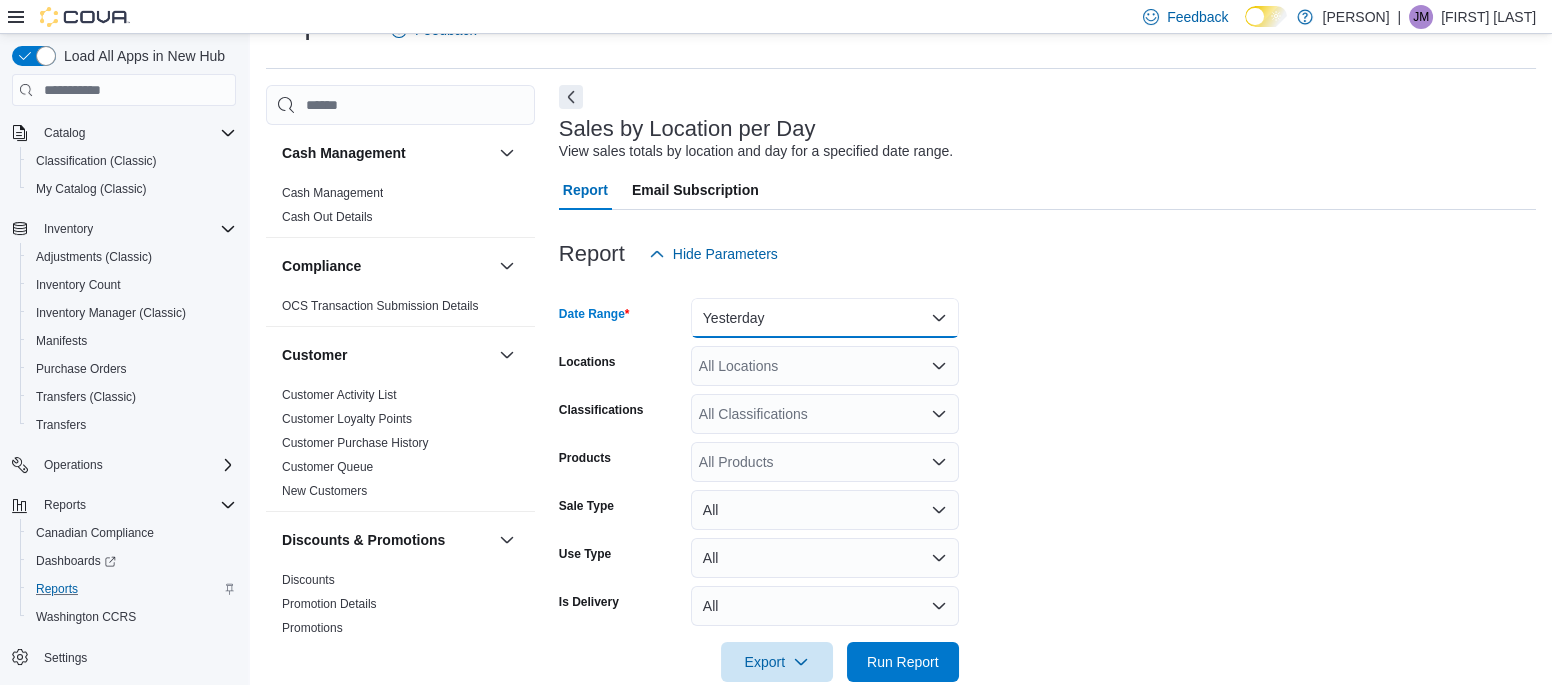 click on "Yesterday" at bounding box center (825, 318) 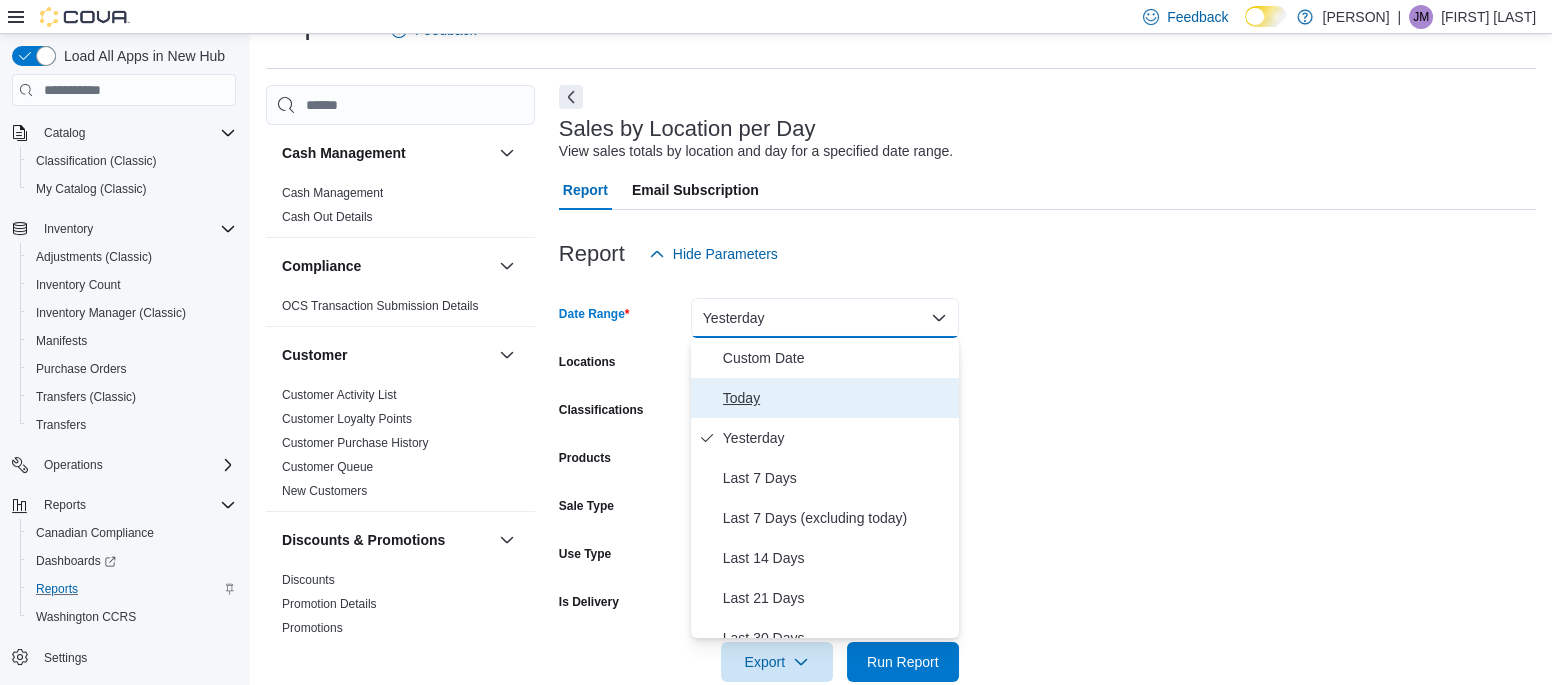 click on "Today" at bounding box center (837, 398) 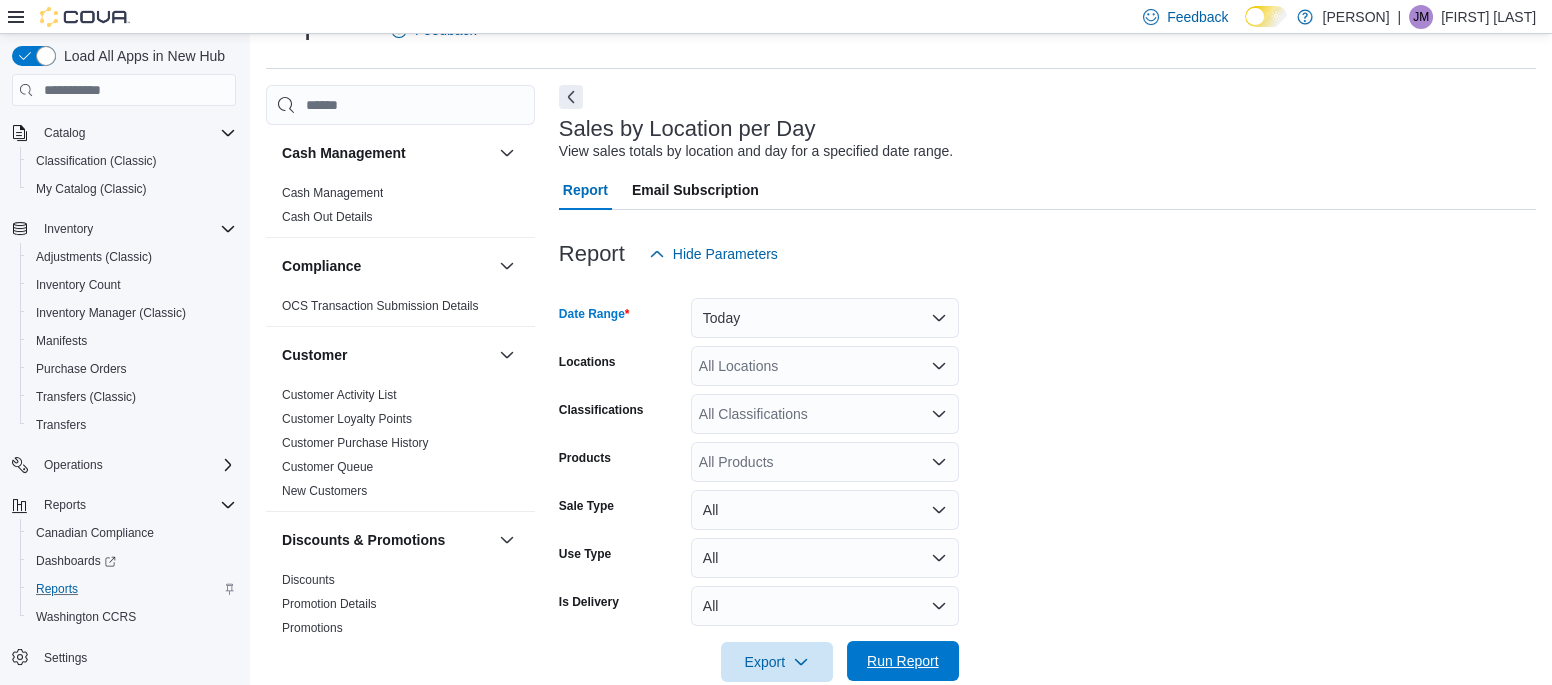 click on "Run Report" at bounding box center [903, 661] 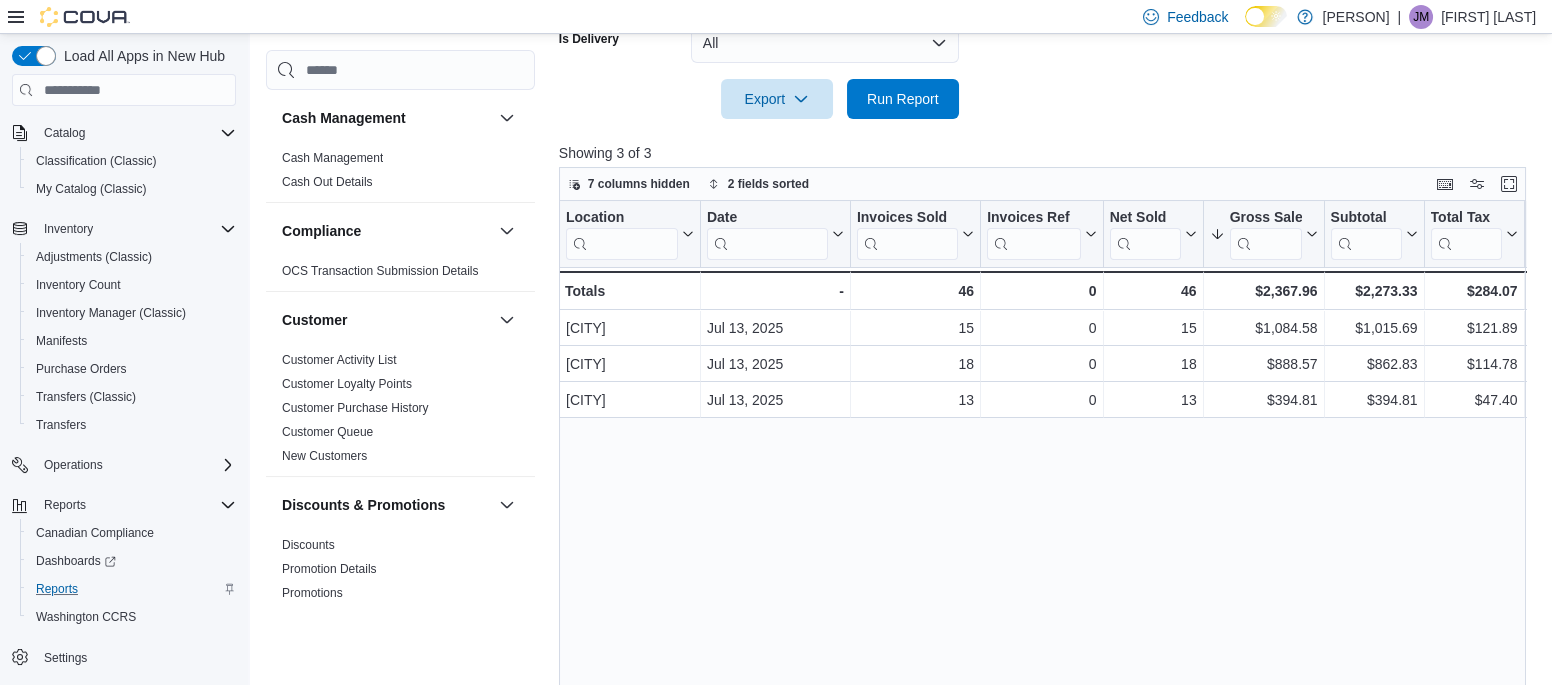 scroll, scrollTop: 610, scrollLeft: 0, axis: vertical 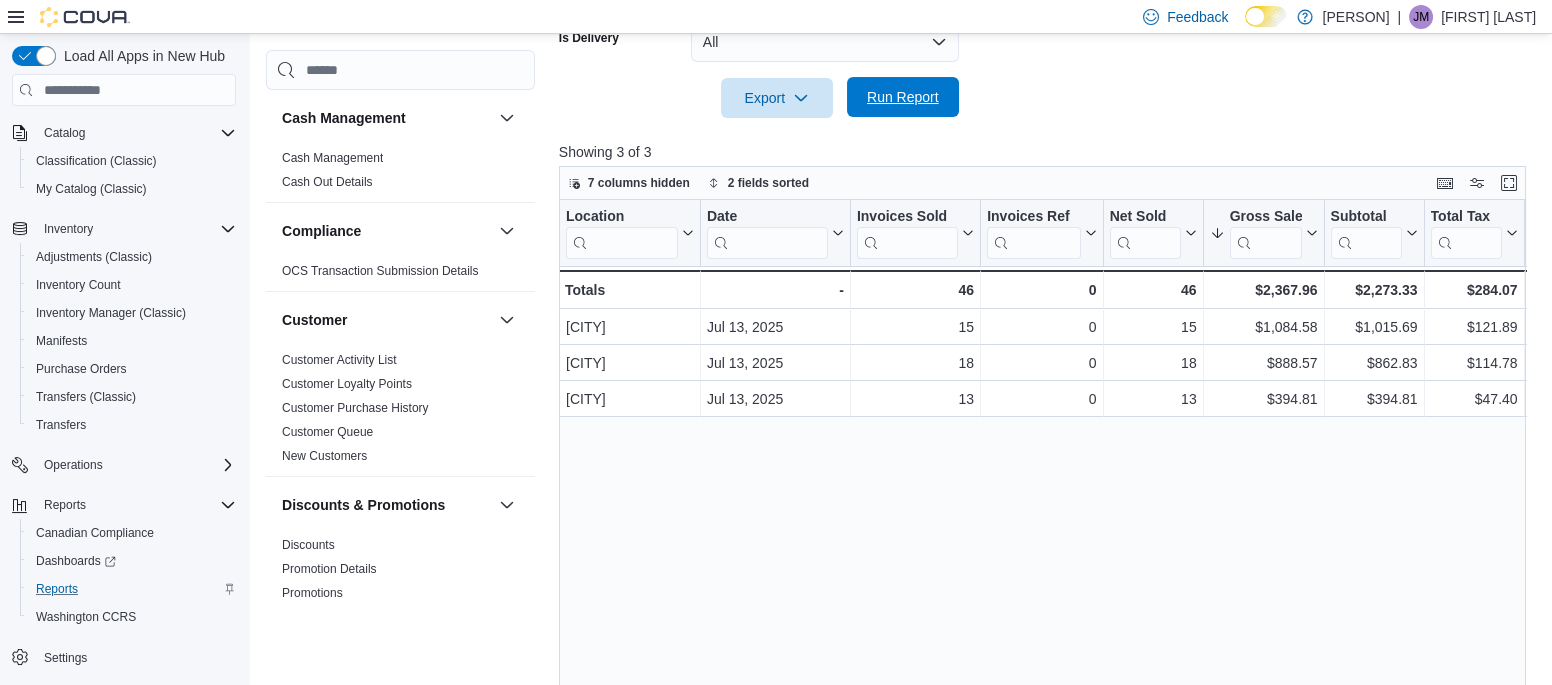 click on "Run Report" at bounding box center [903, 97] 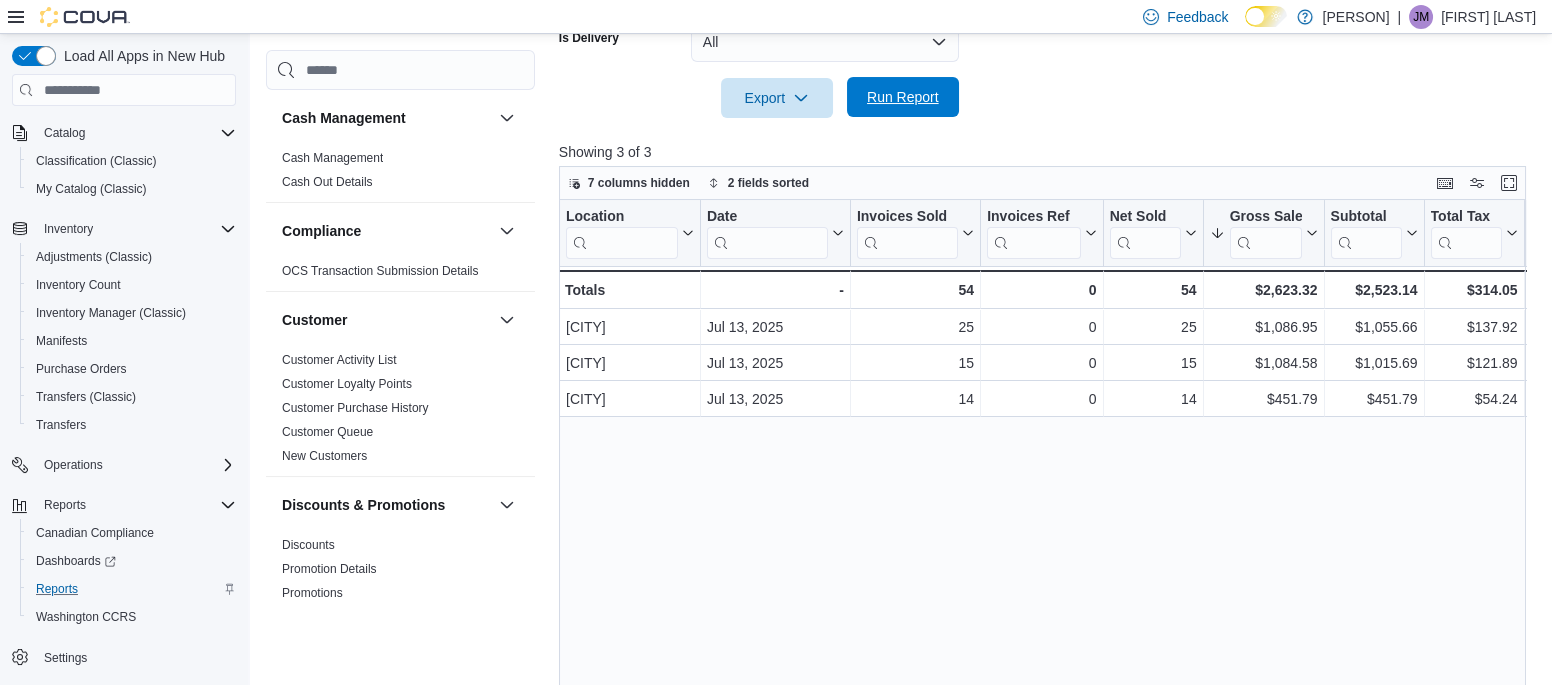 click on "Run Report" at bounding box center (903, 97) 